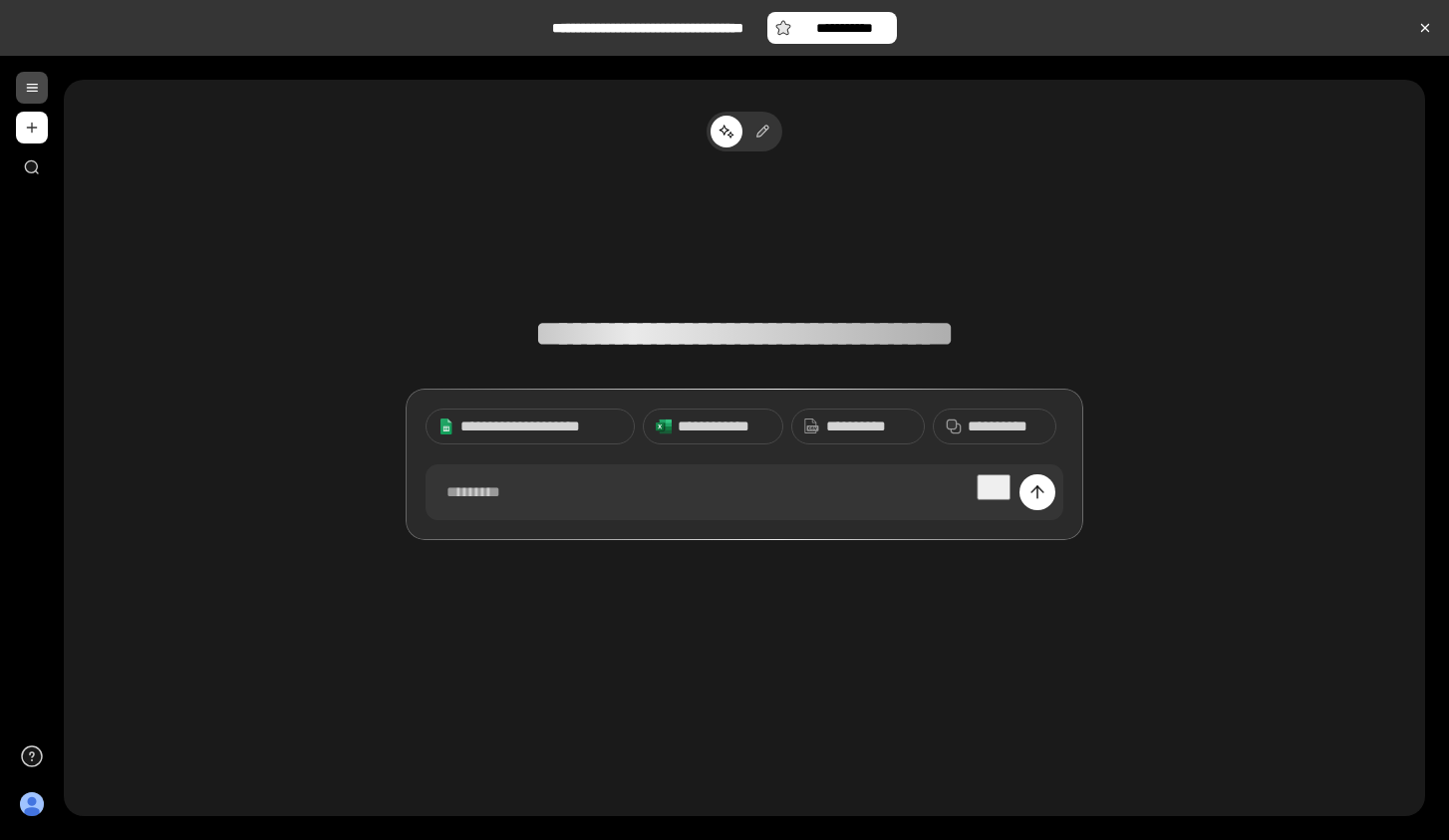 scroll, scrollTop: 0, scrollLeft: 0, axis: both 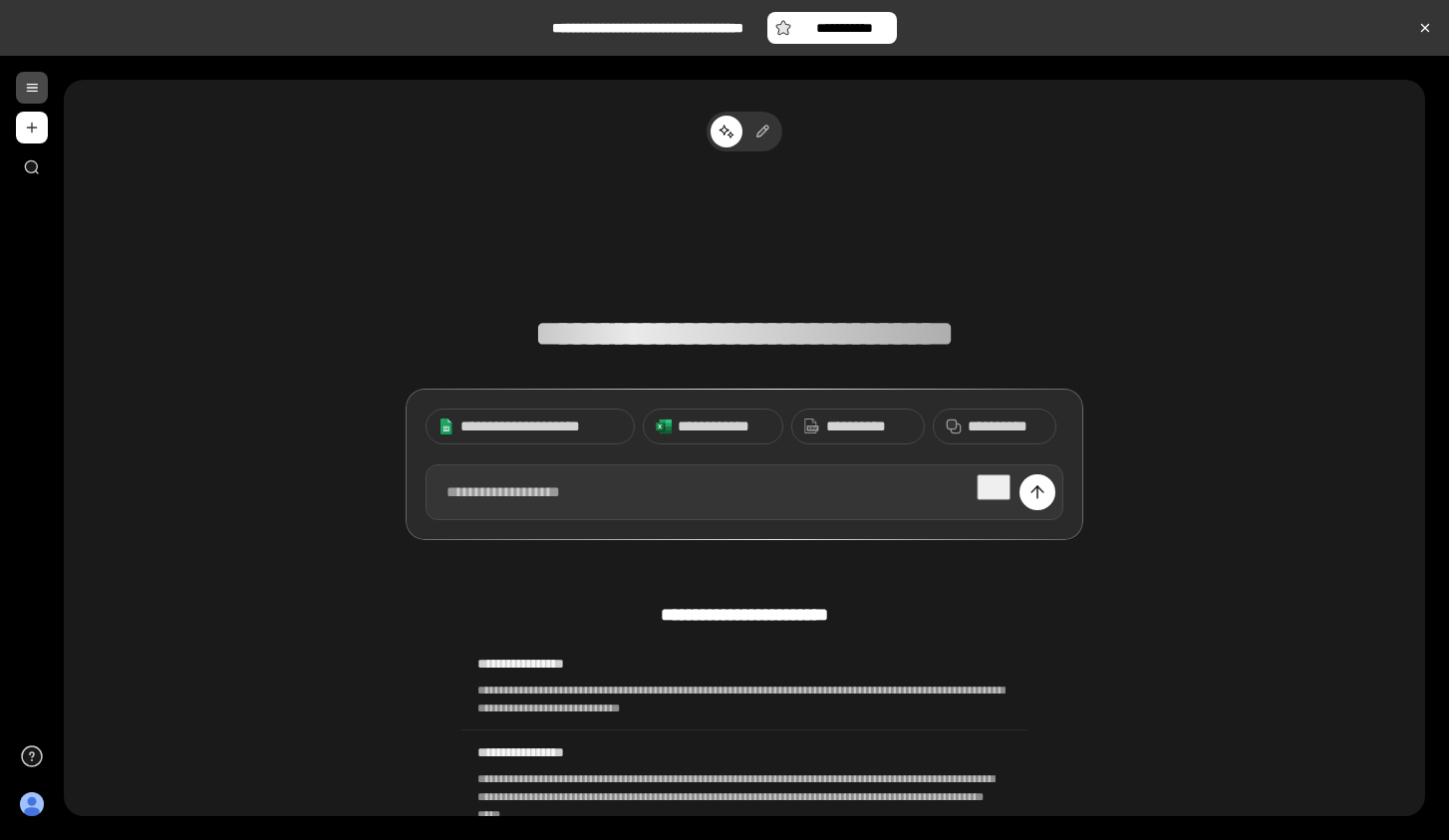 click at bounding box center [744, 492] 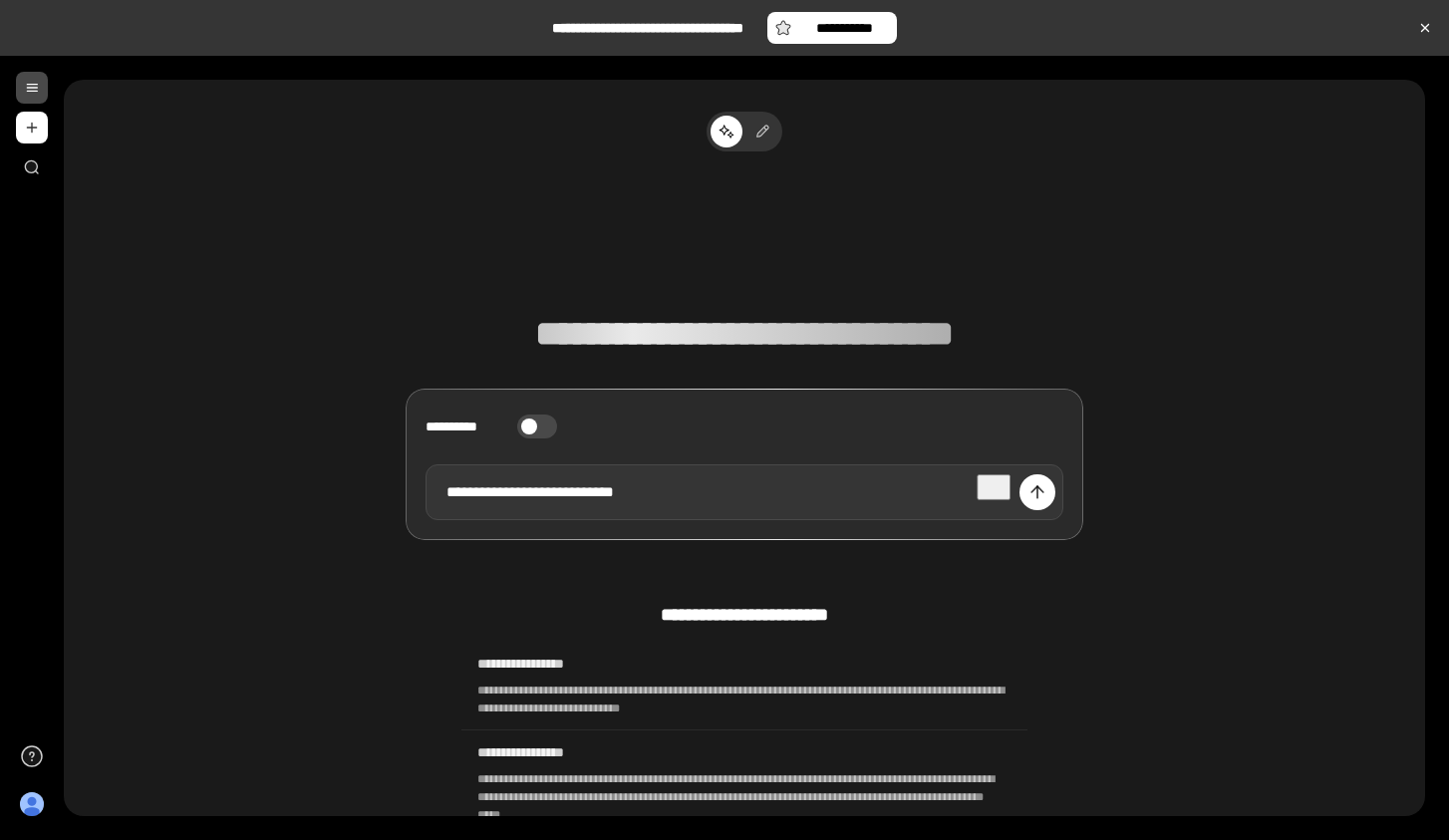 click on "**********" at bounding box center [744, 492] 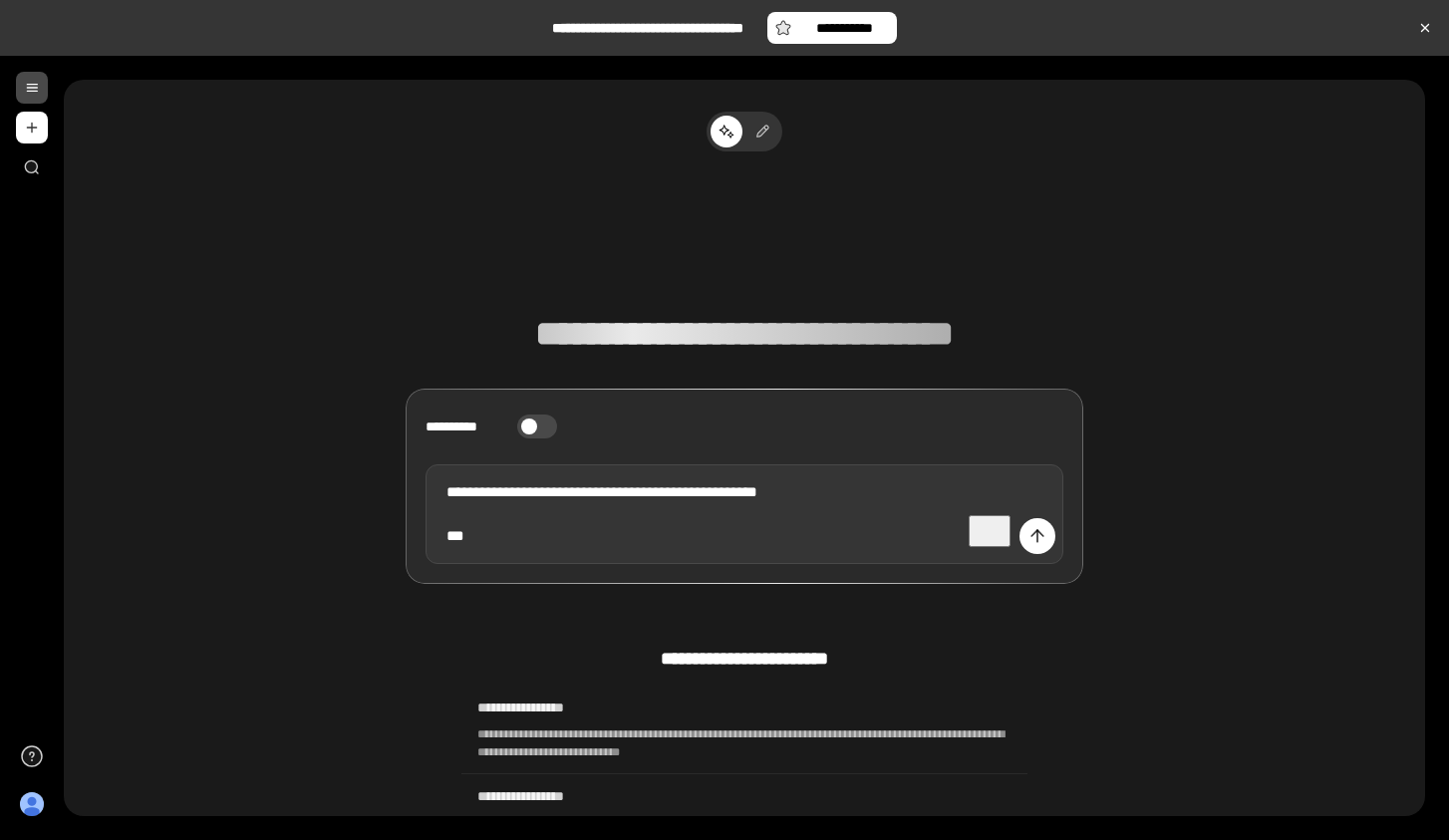 click on "**********" at bounding box center [744, 514] 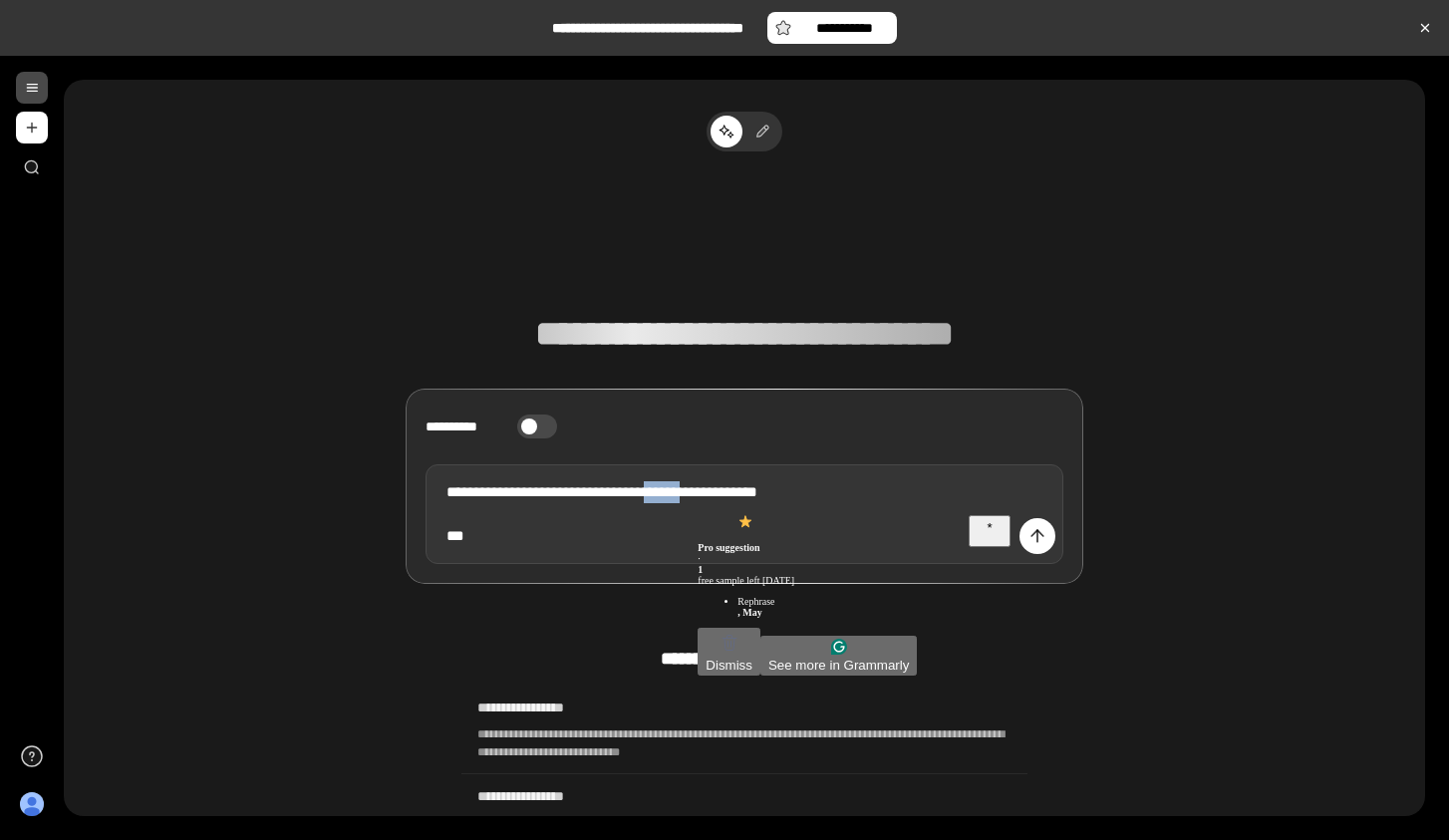 drag, startPoint x: 702, startPoint y: 491, endPoint x: 715, endPoint y: 494, distance: 13.341664 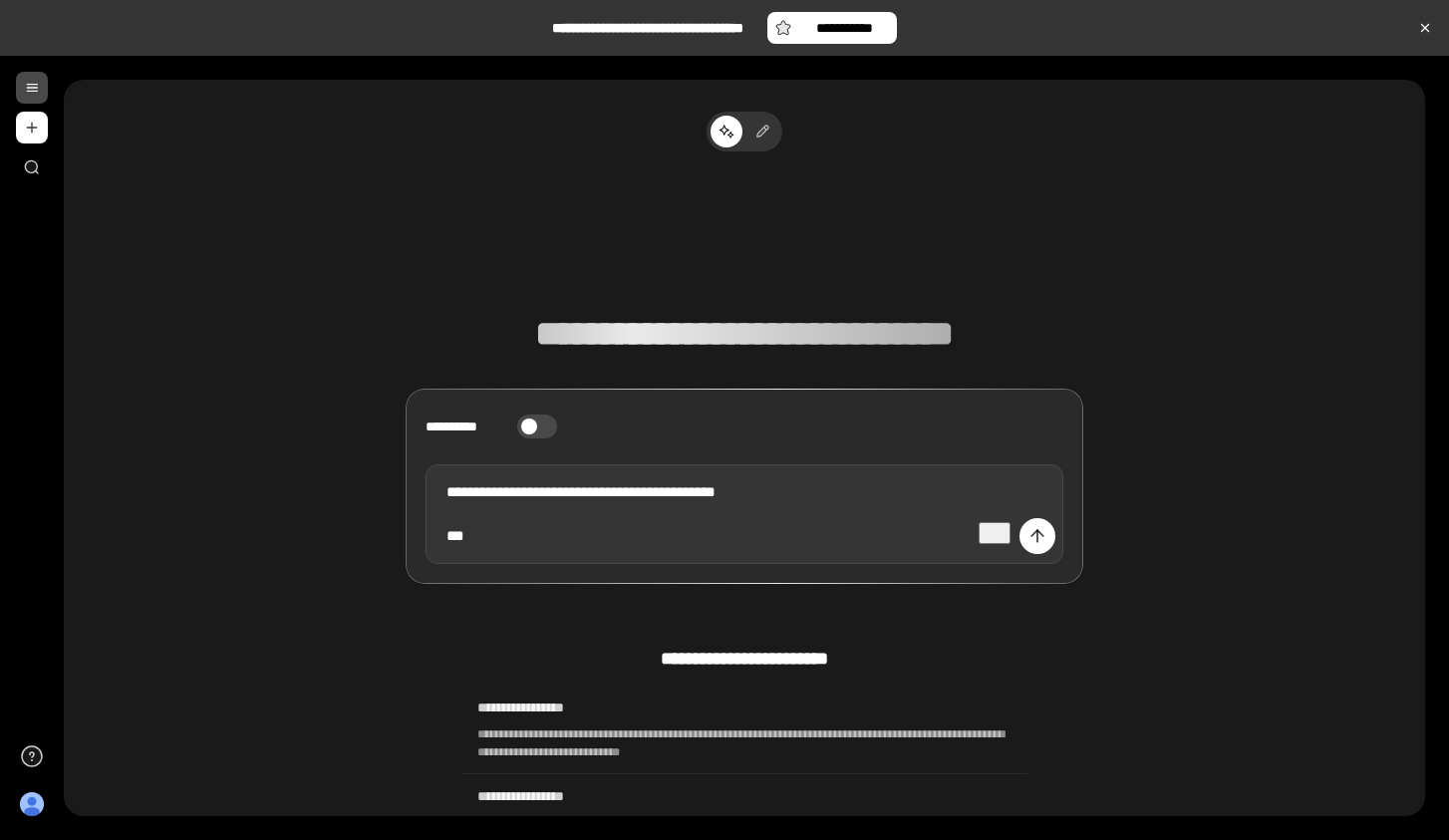 click on "**********" at bounding box center [744, 514] 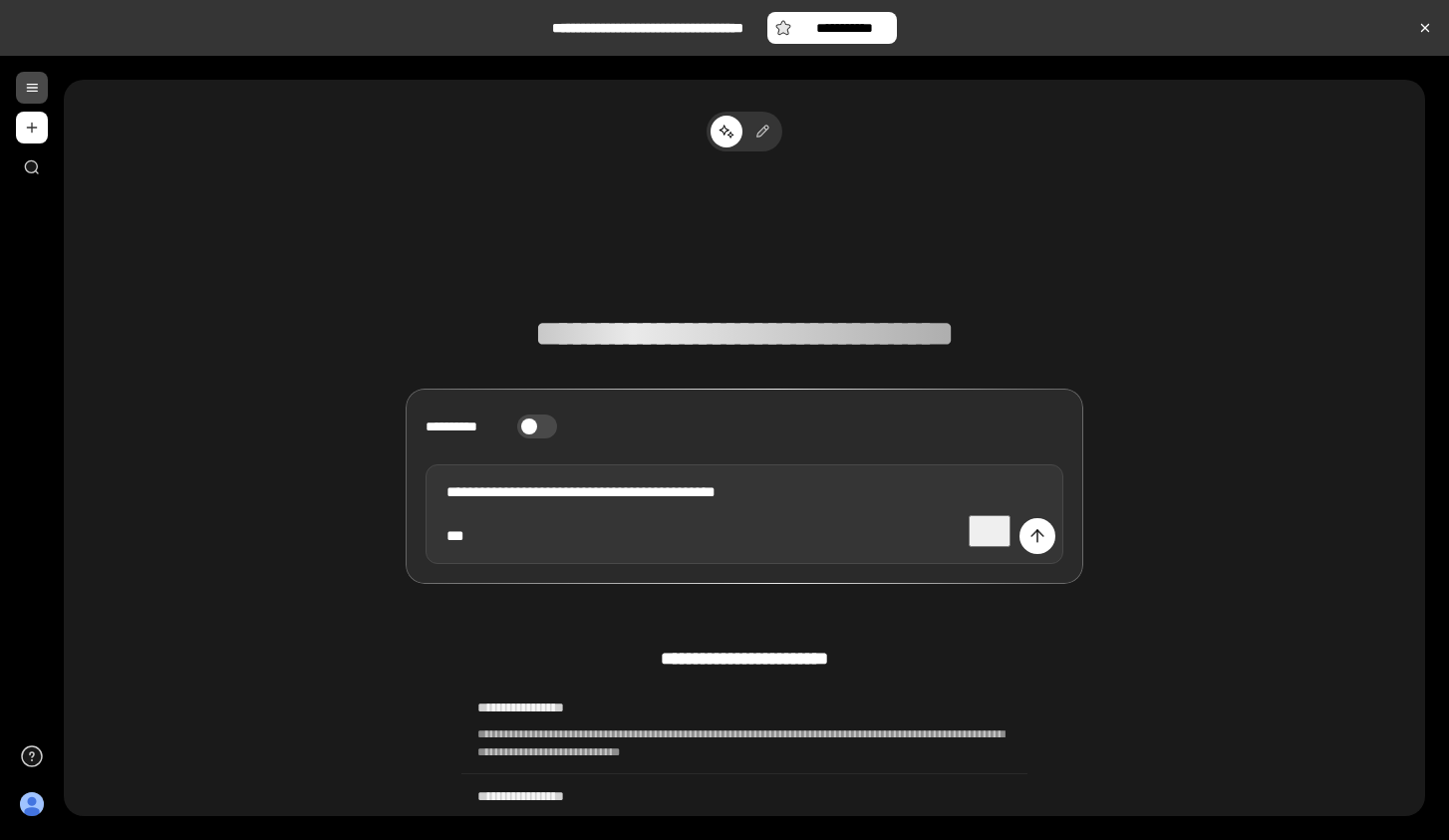 click on "**********" at bounding box center (744, 514) 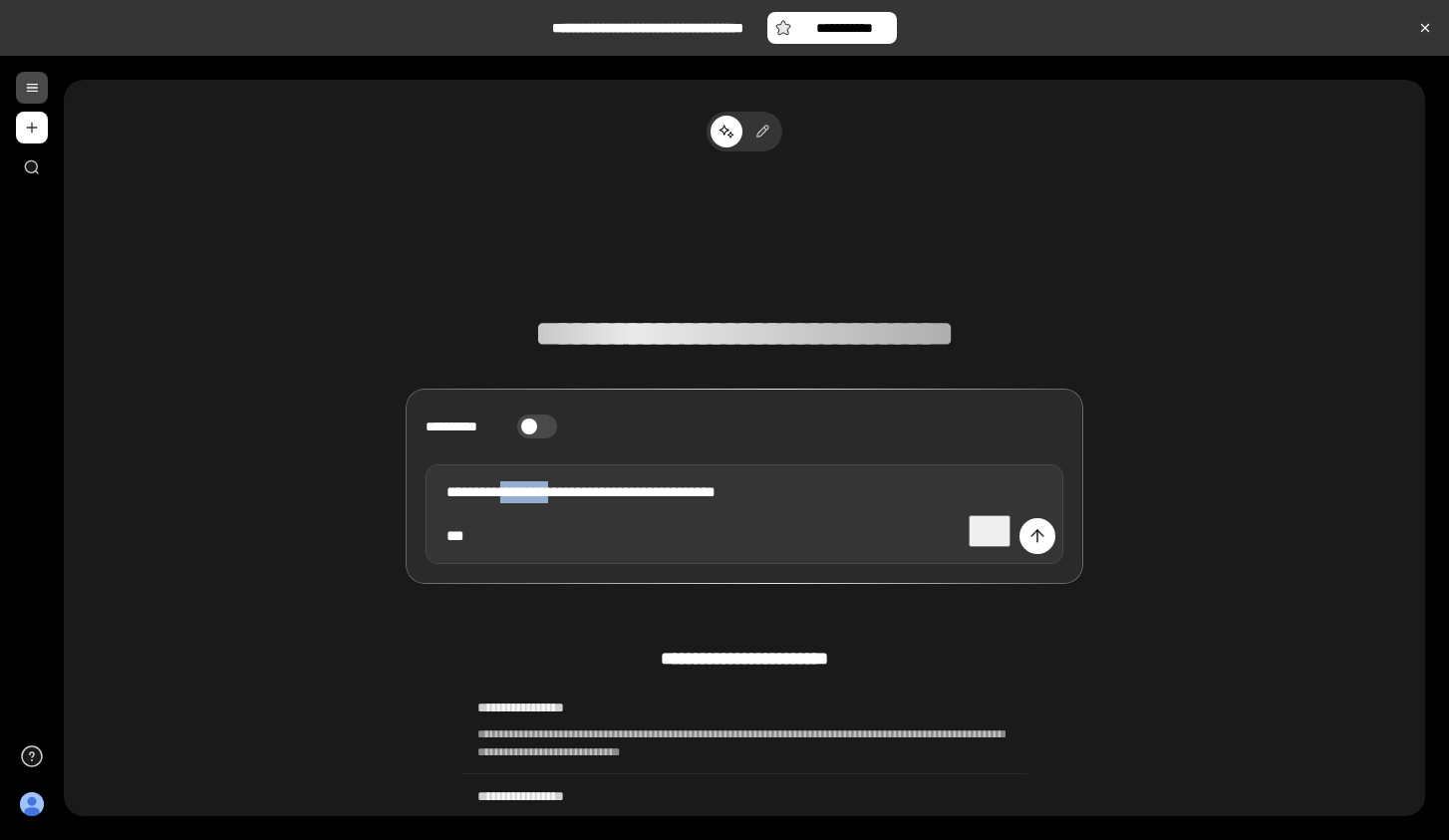 drag, startPoint x: 545, startPoint y: 494, endPoint x: 520, endPoint y: 493, distance: 25.019992 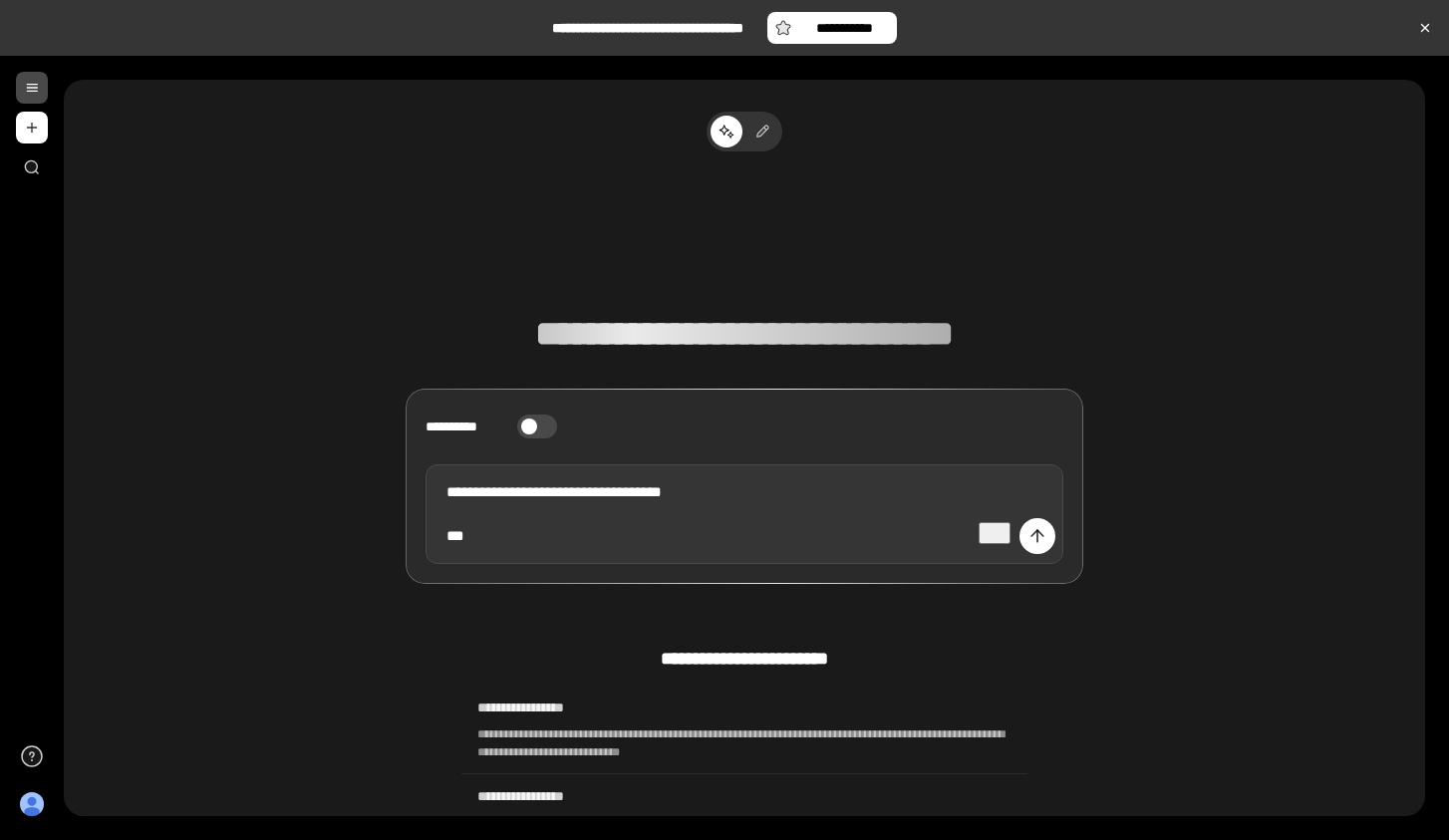 click on "**********" at bounding box center [744, 514] 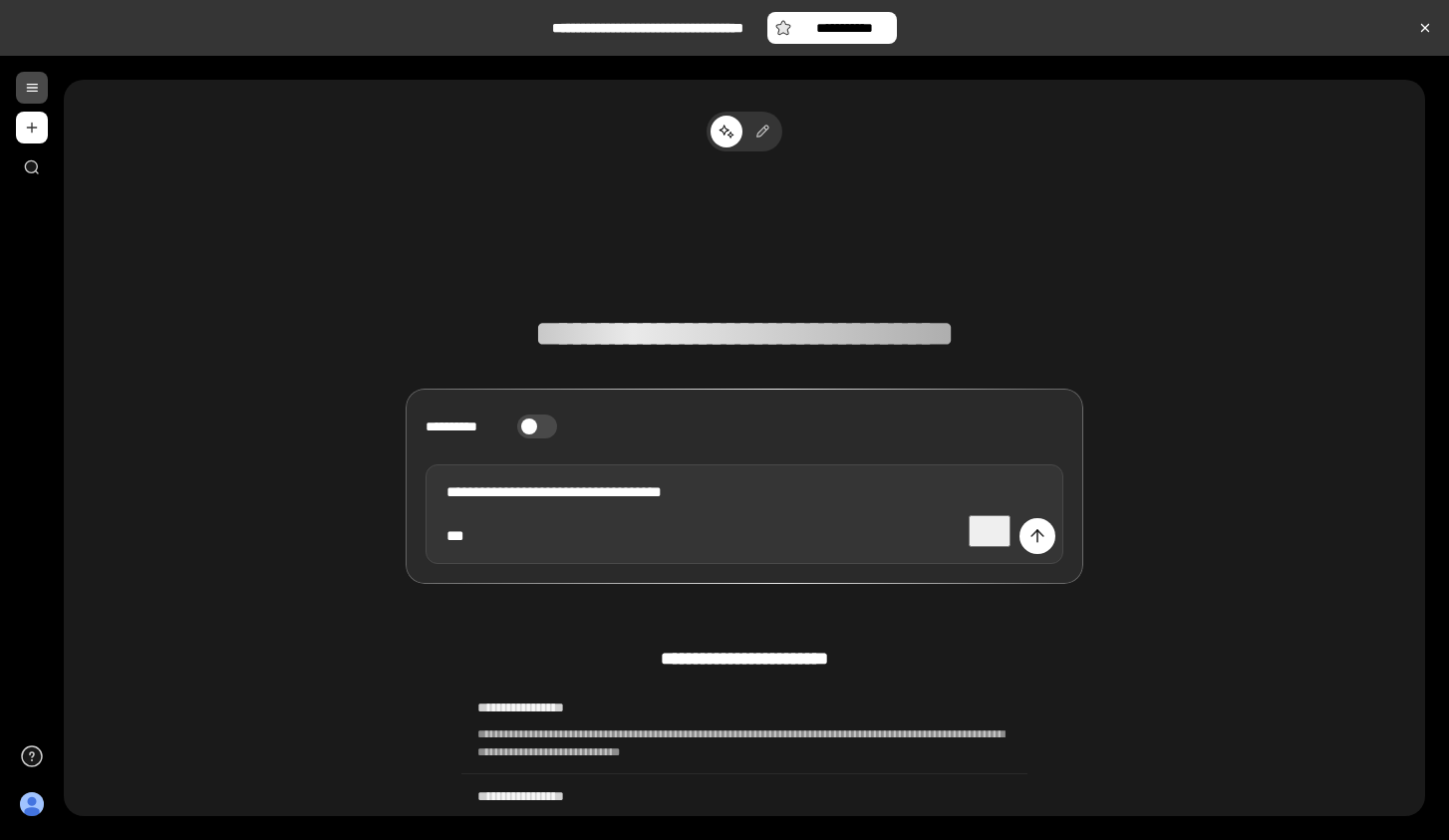 click on "**********" at bounding box center (744, 514) 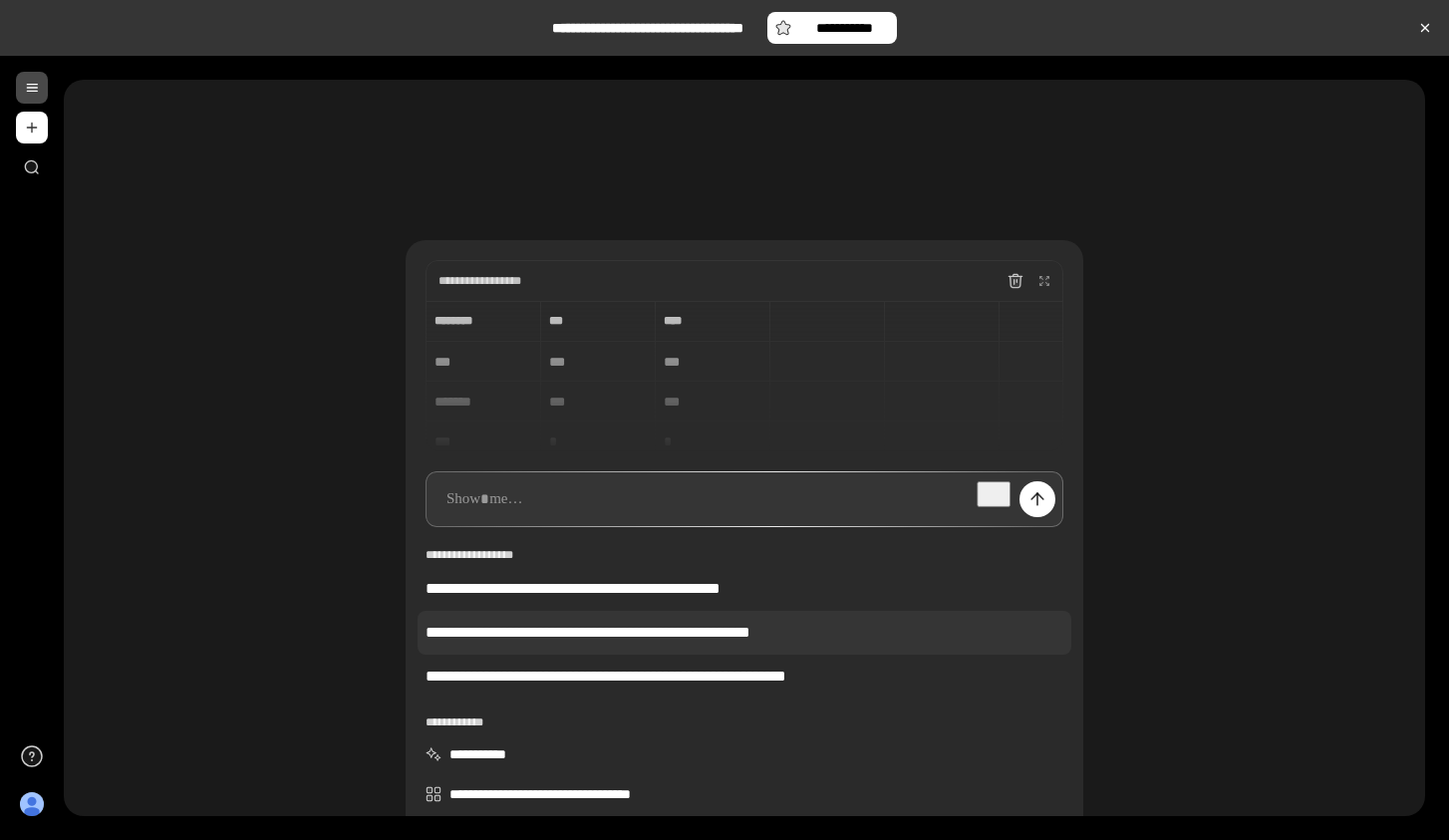 scroll, scrollTop: 102, scrollLeft: 0, axis: vertical 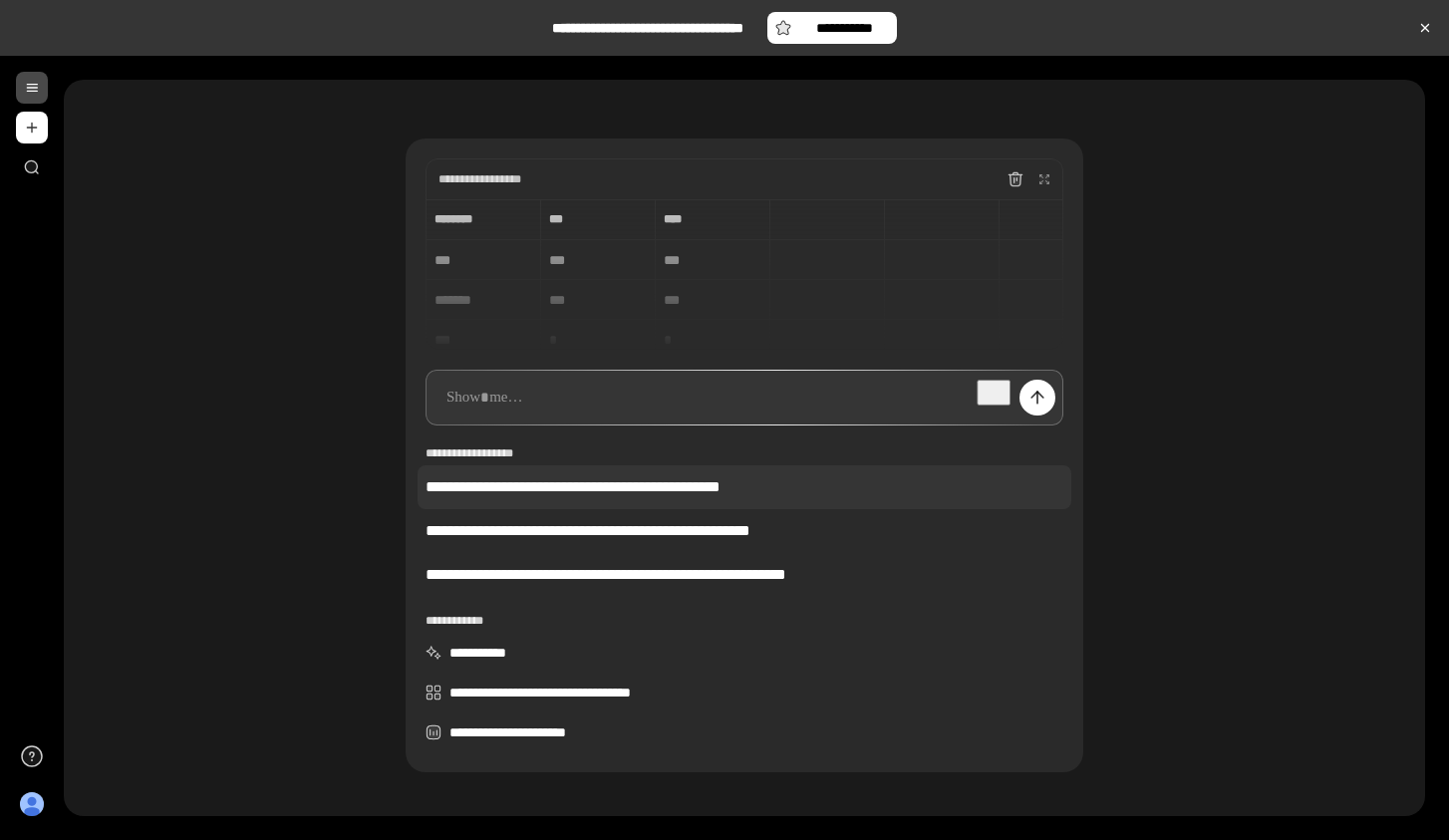 click on "**********" at bounding box center (744, 487) 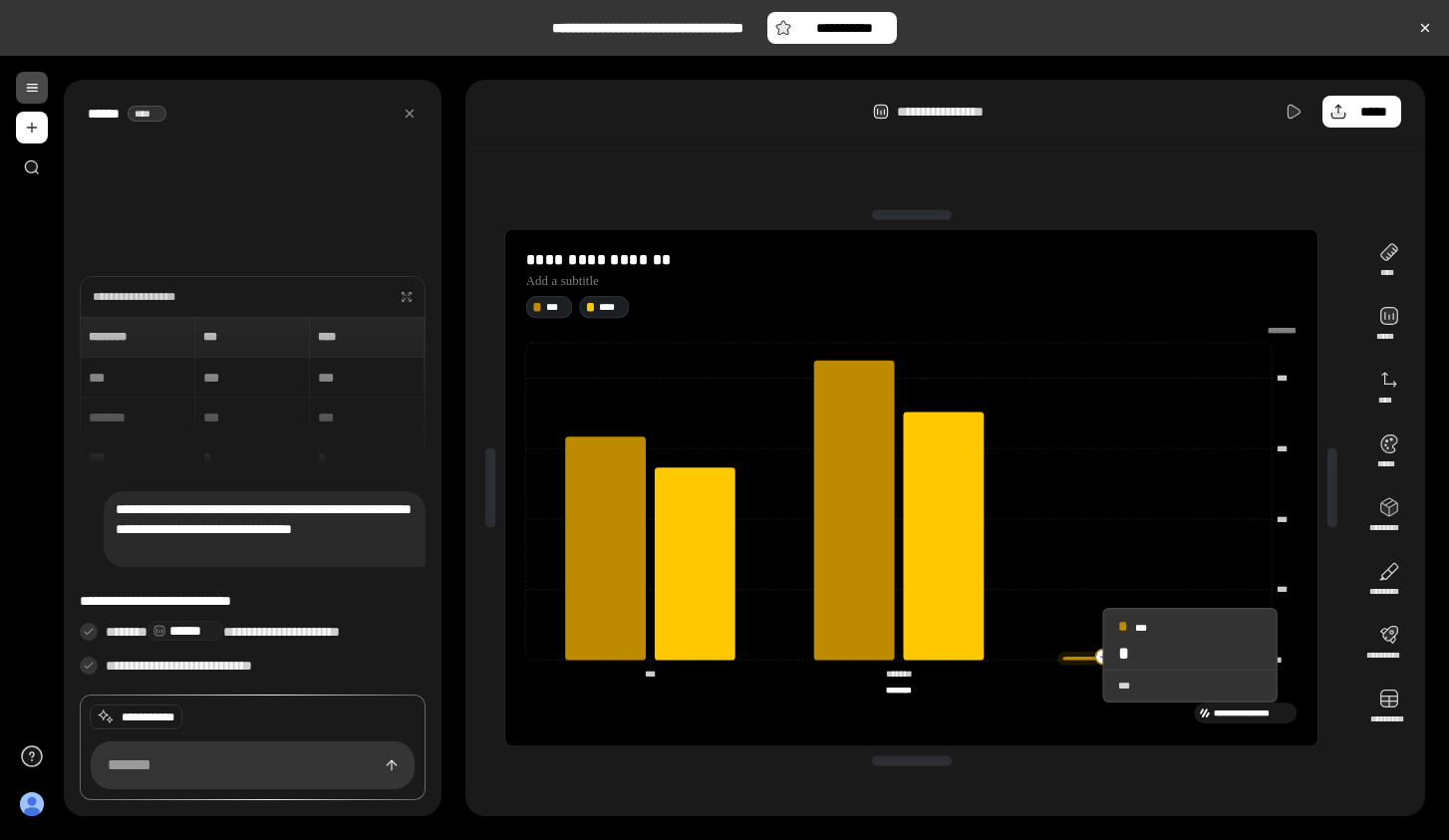 click 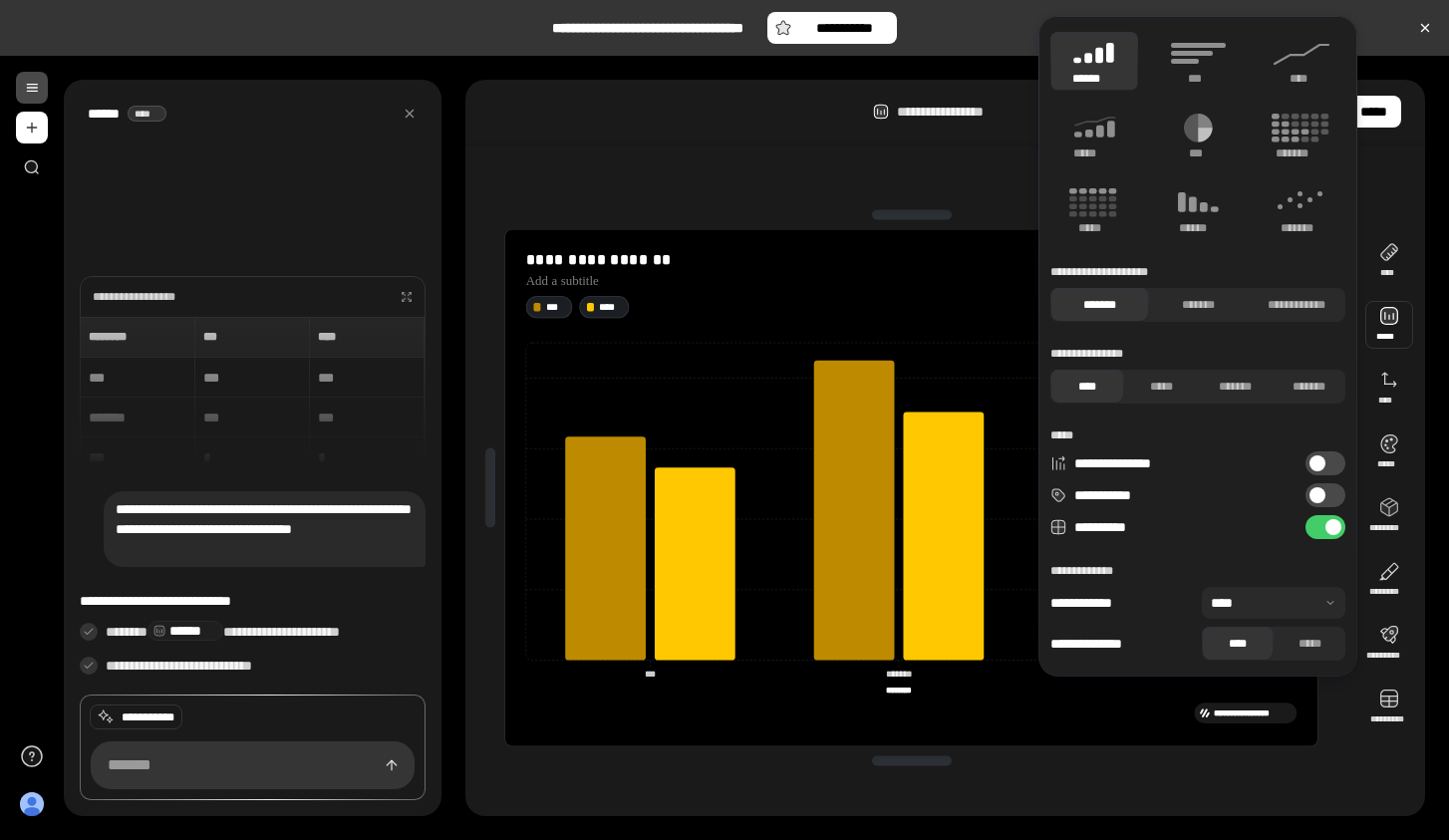 click at bounding box center [1389, 325] 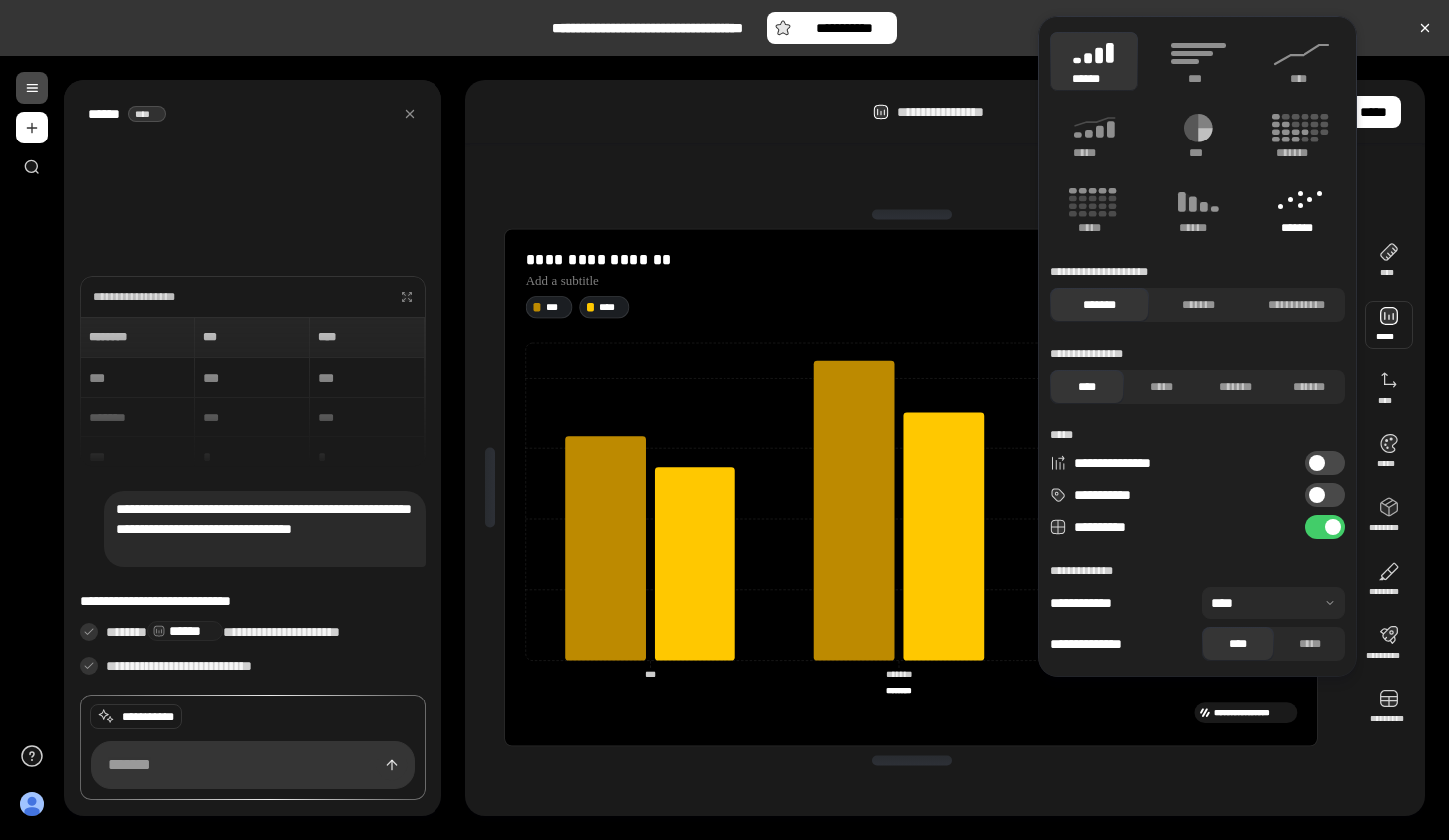 click on "*******" at bounding box center [1302, 210] 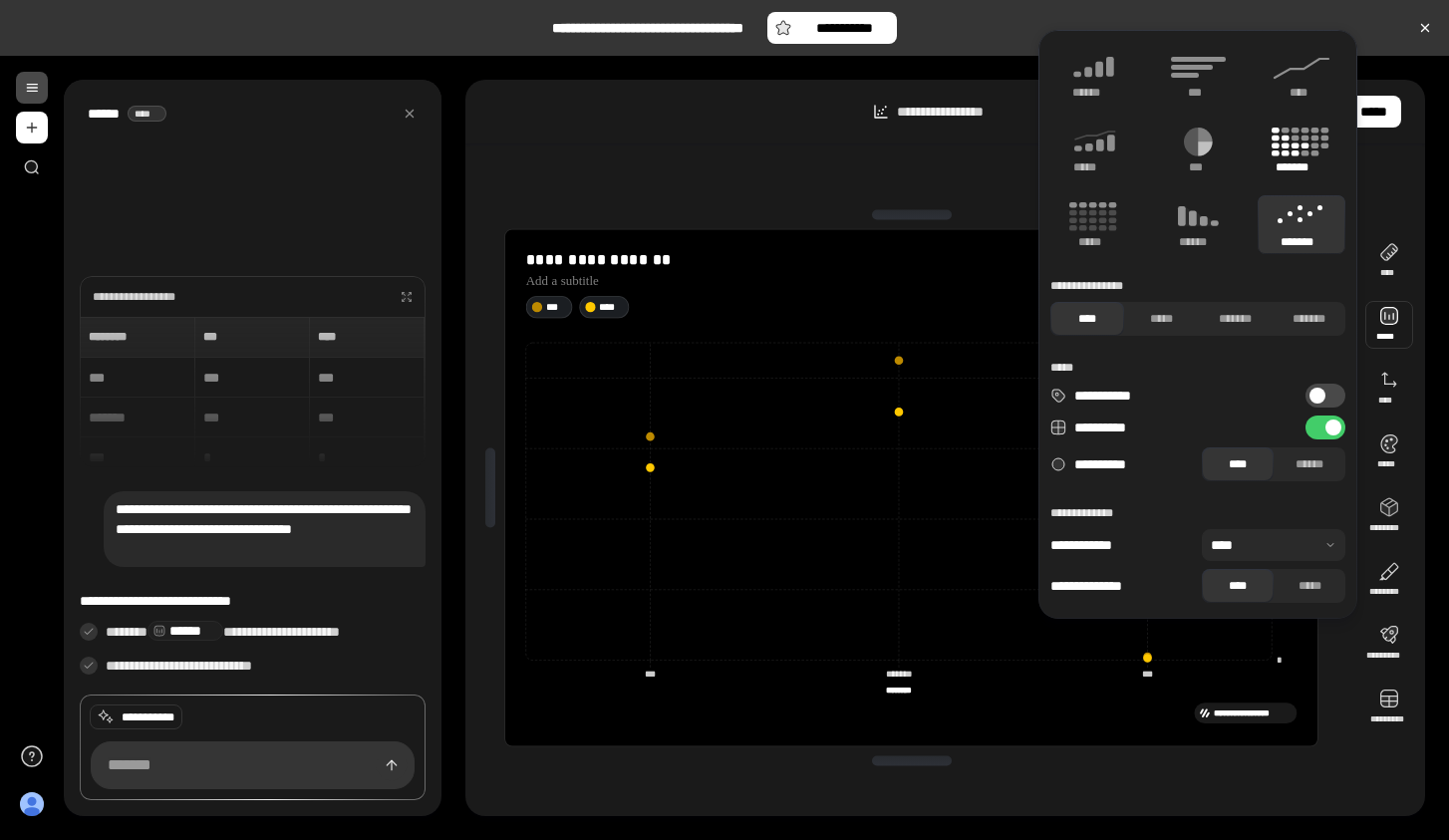click 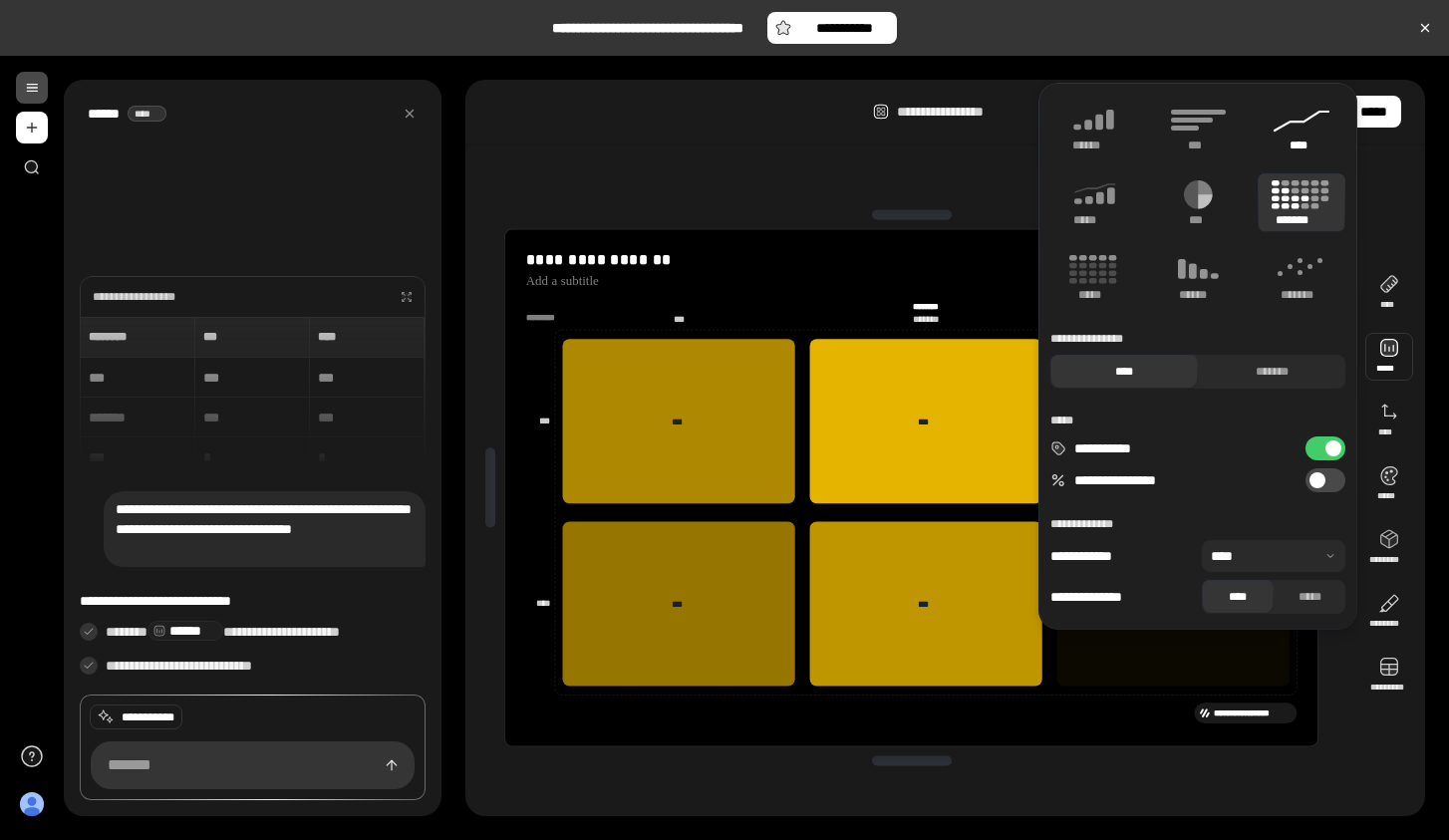 click 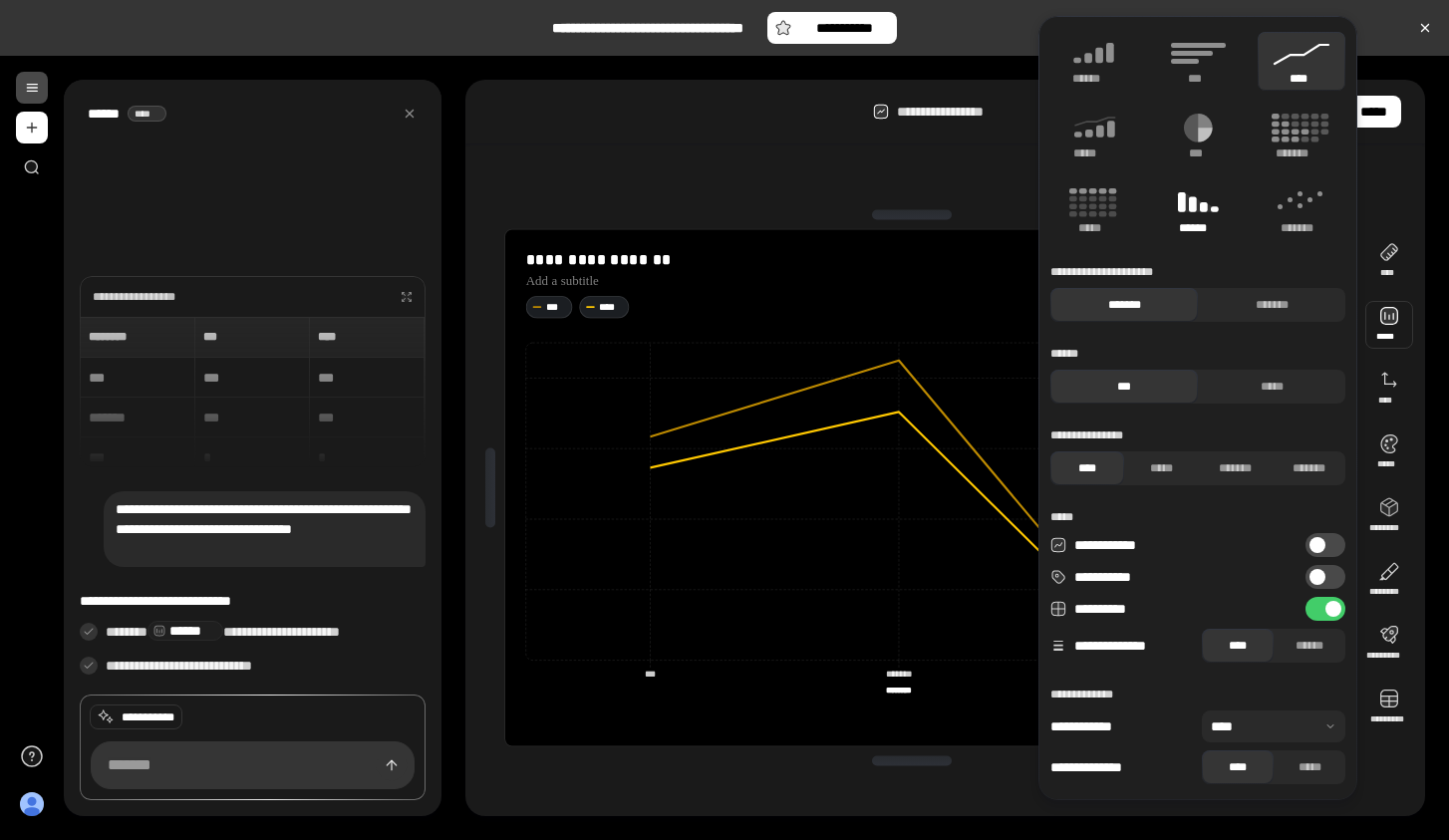 click on "******" at bounding box center (1198, 228) 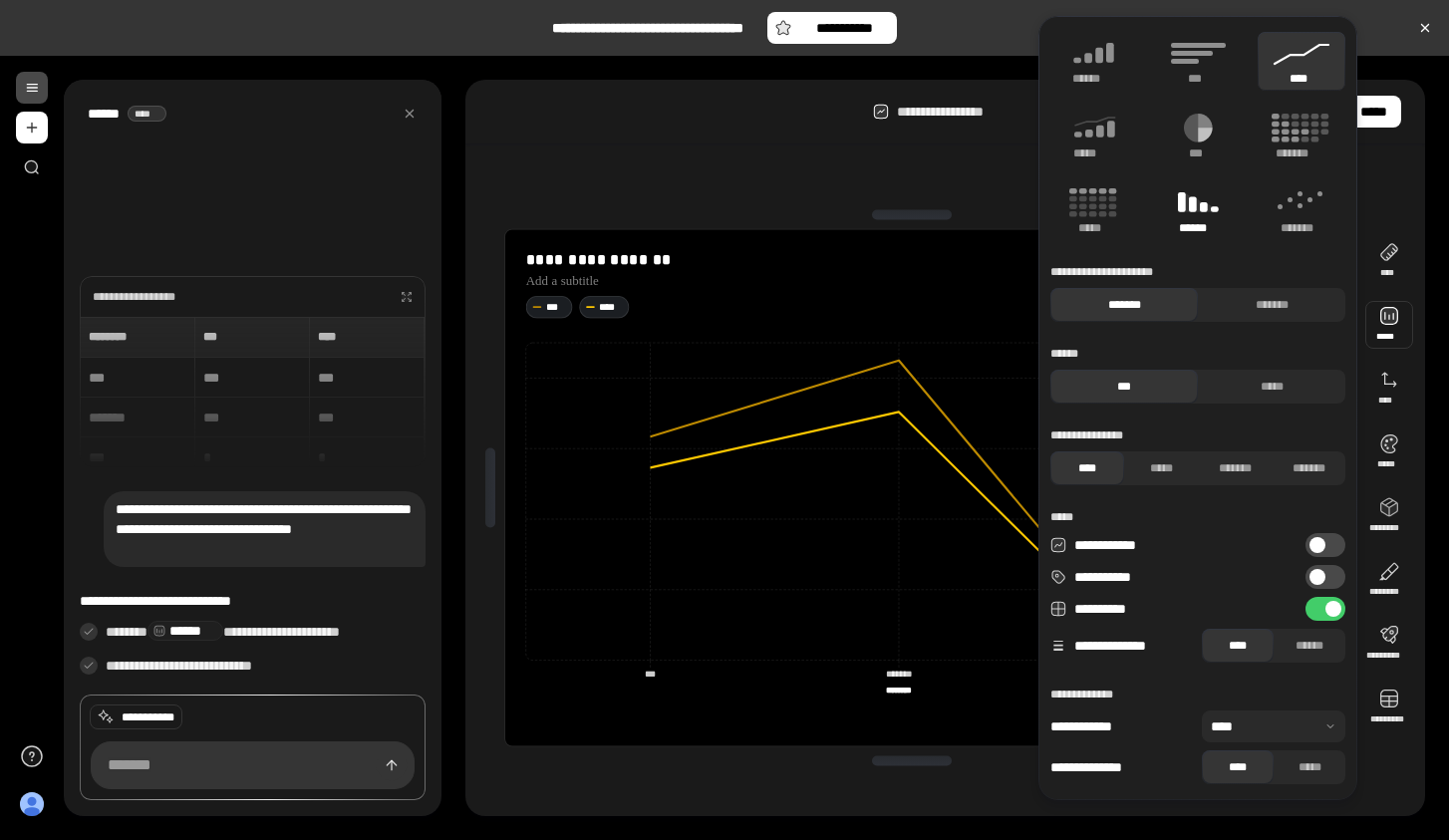 type on "***" 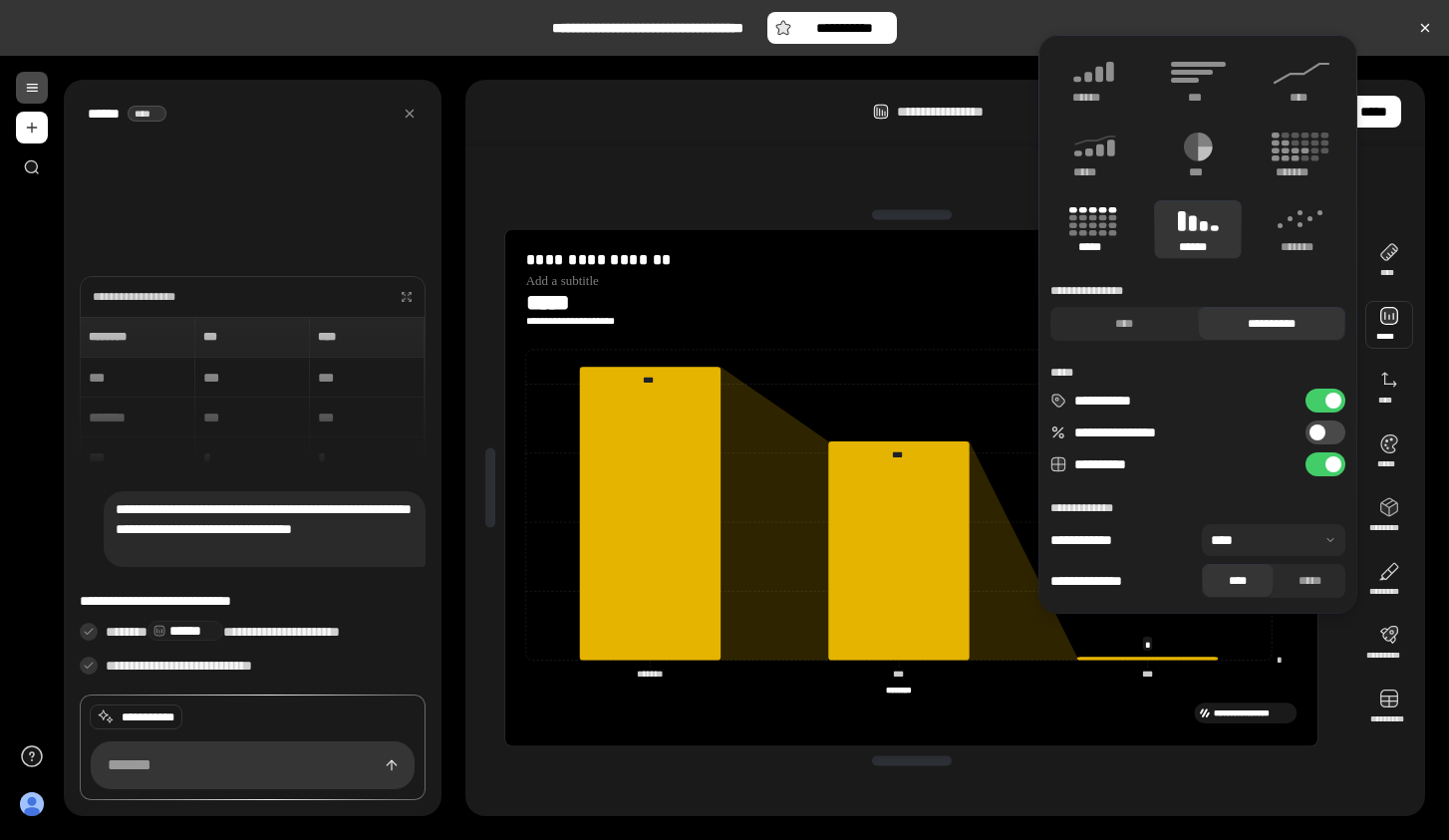 click 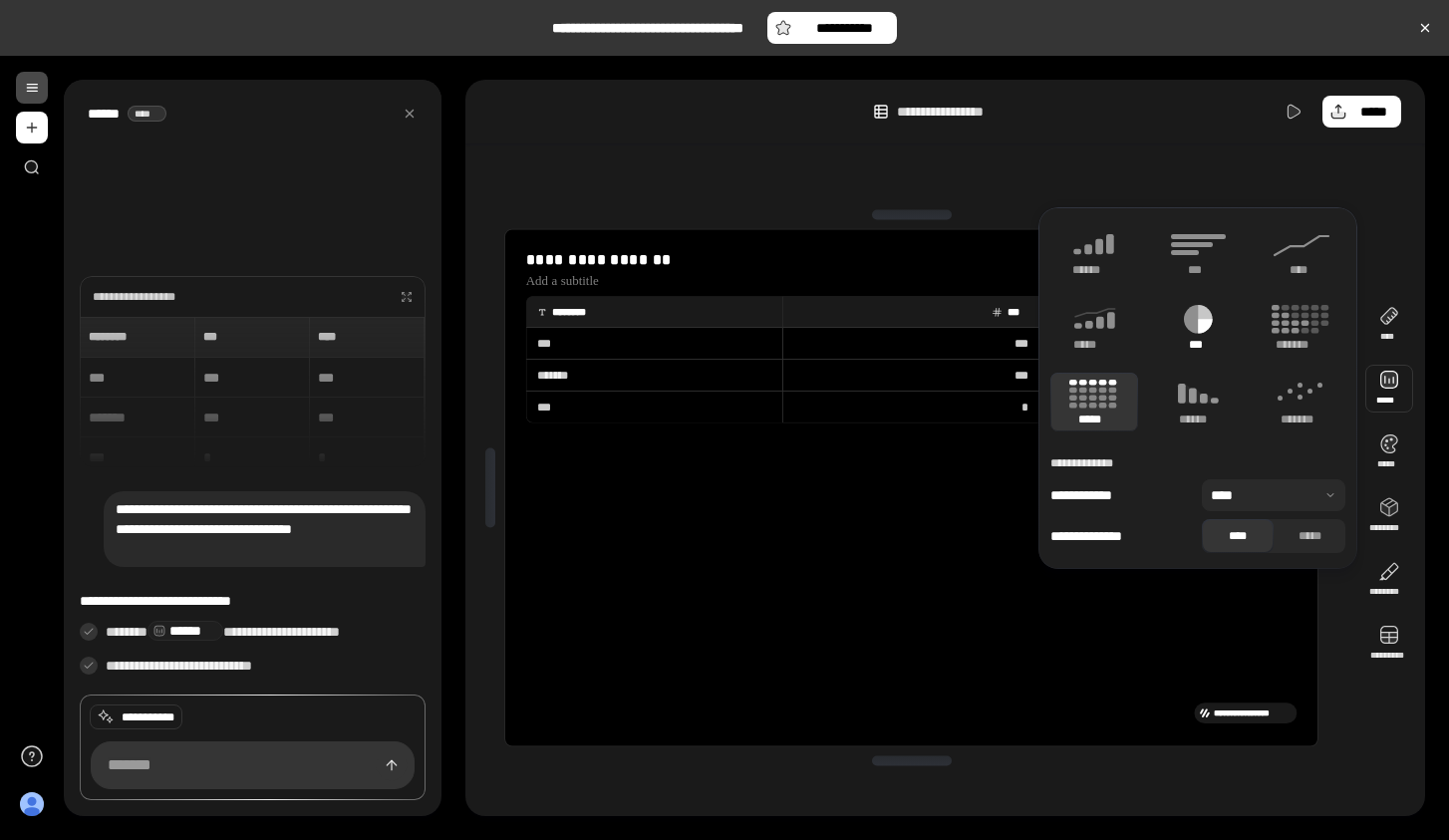 click on "***" at bounding box center [1198, 327] 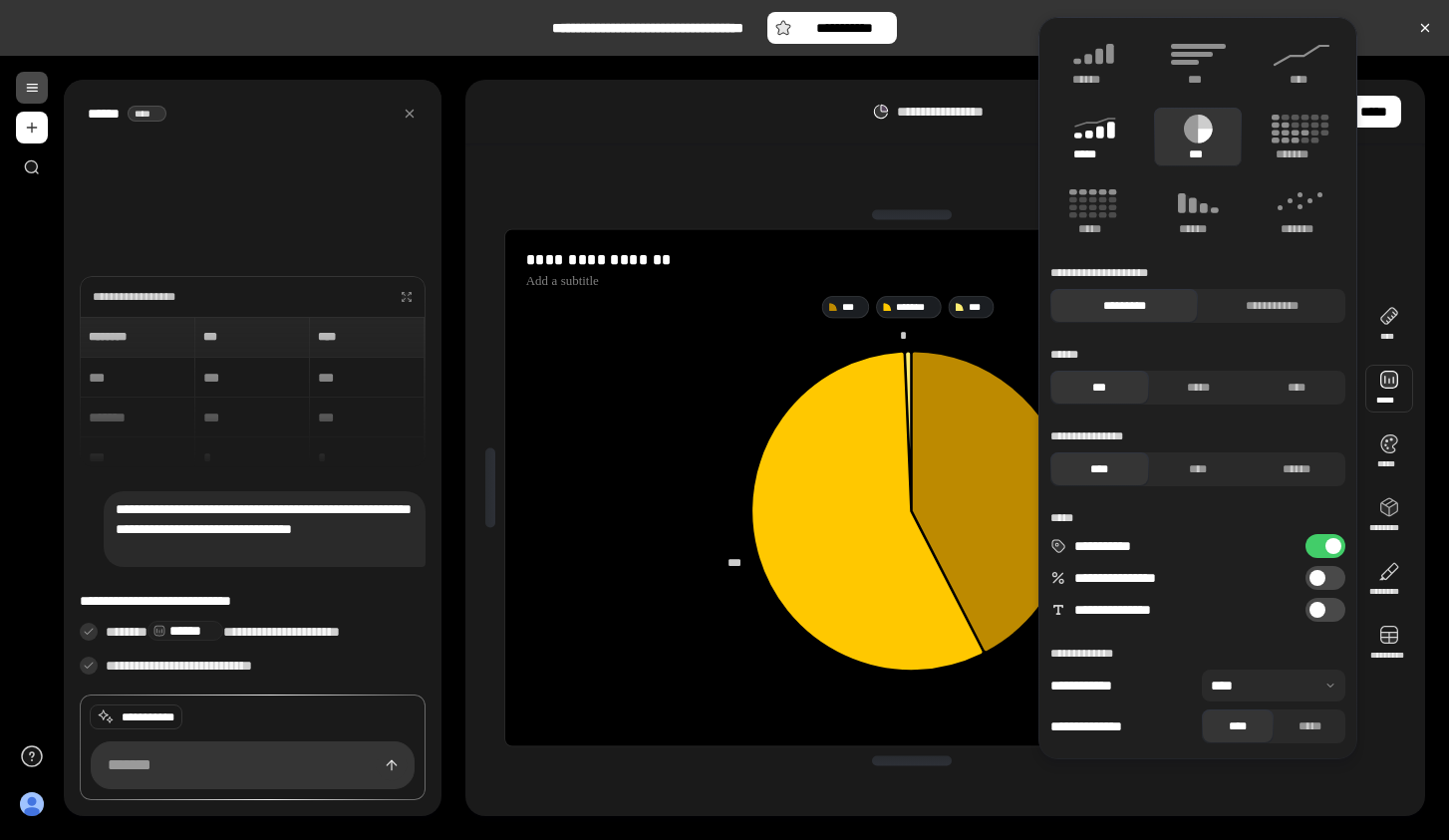 click on "*****" at bounding box center [1093, 154] 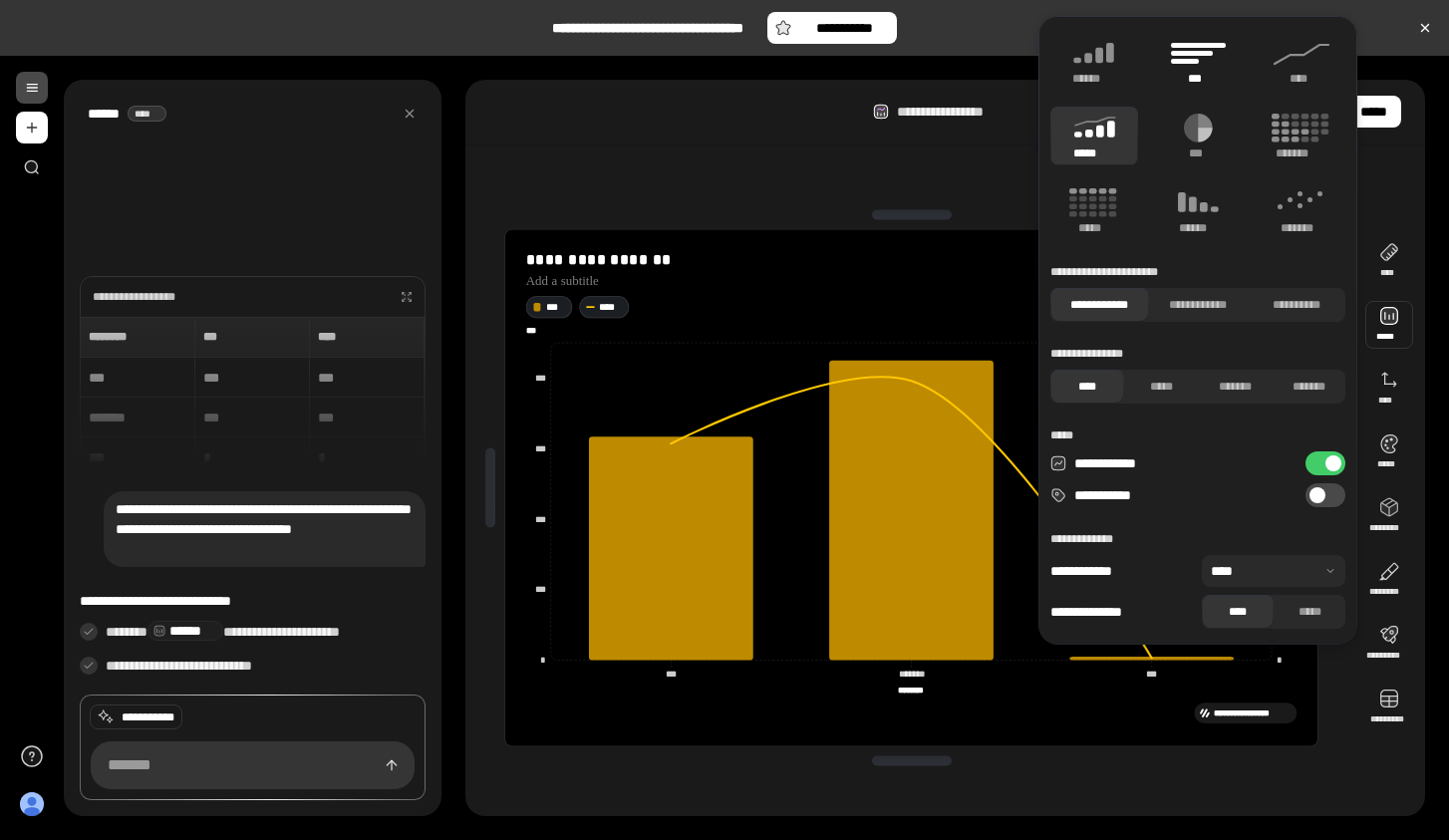 click 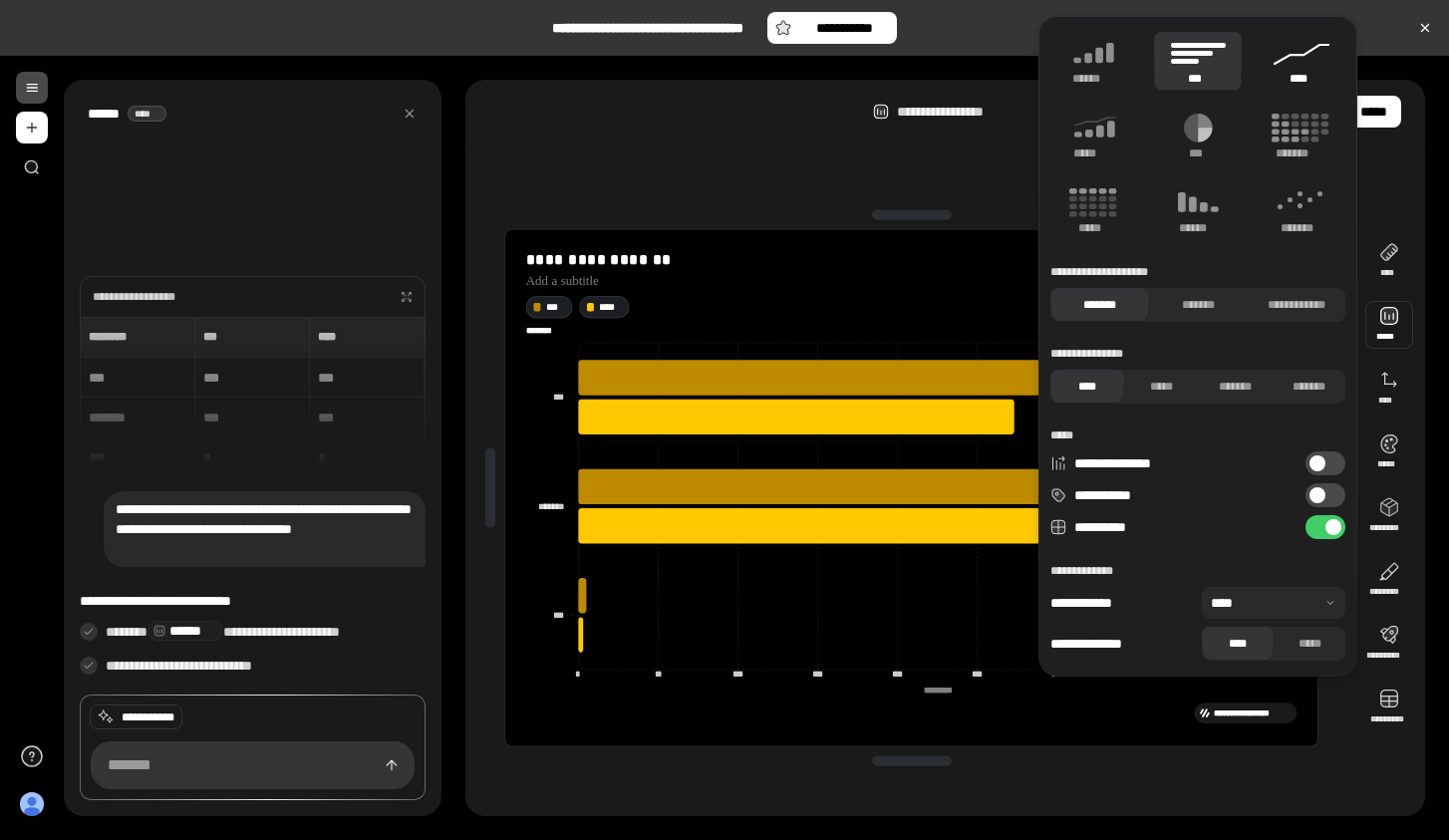 click 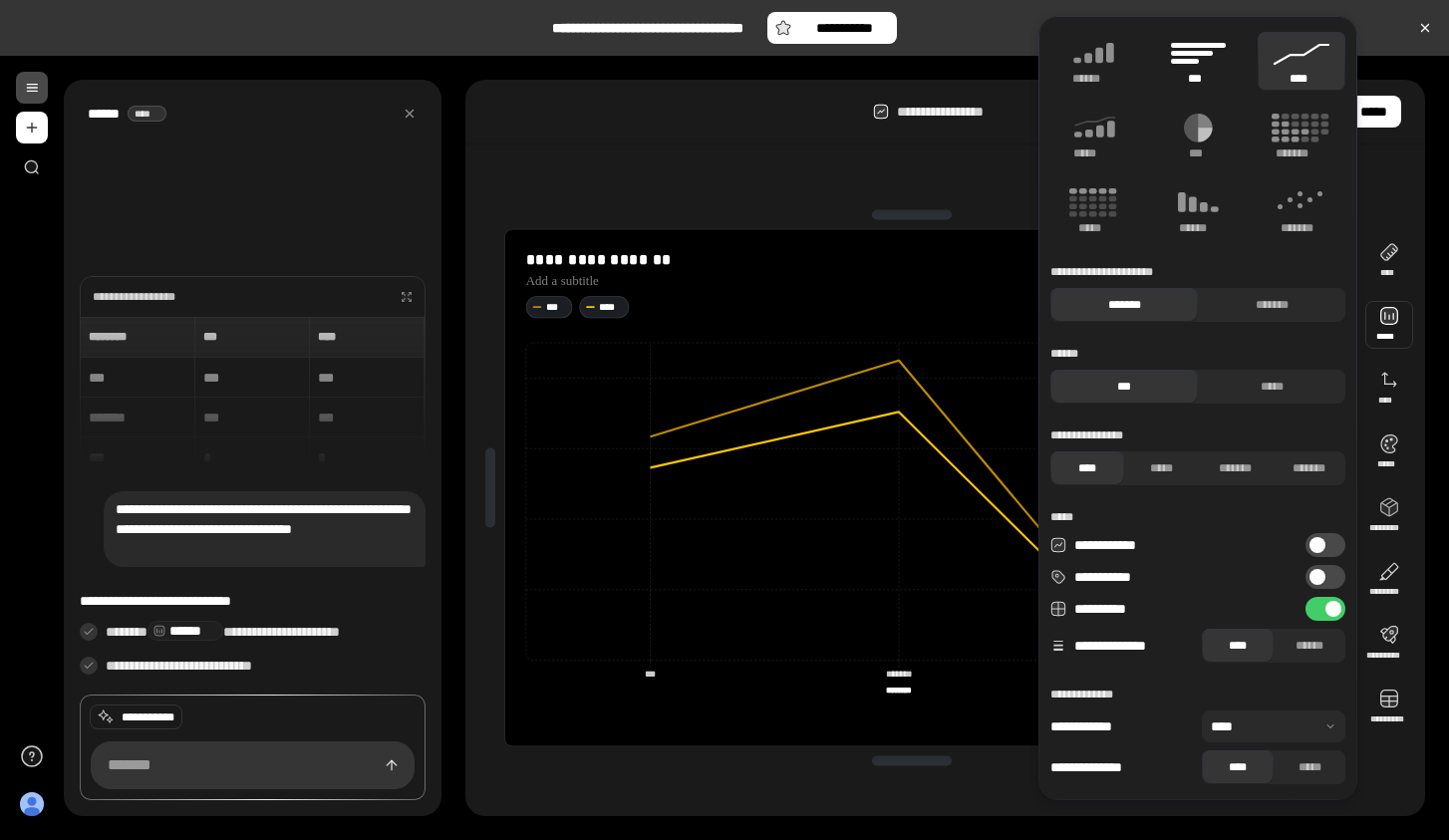 click 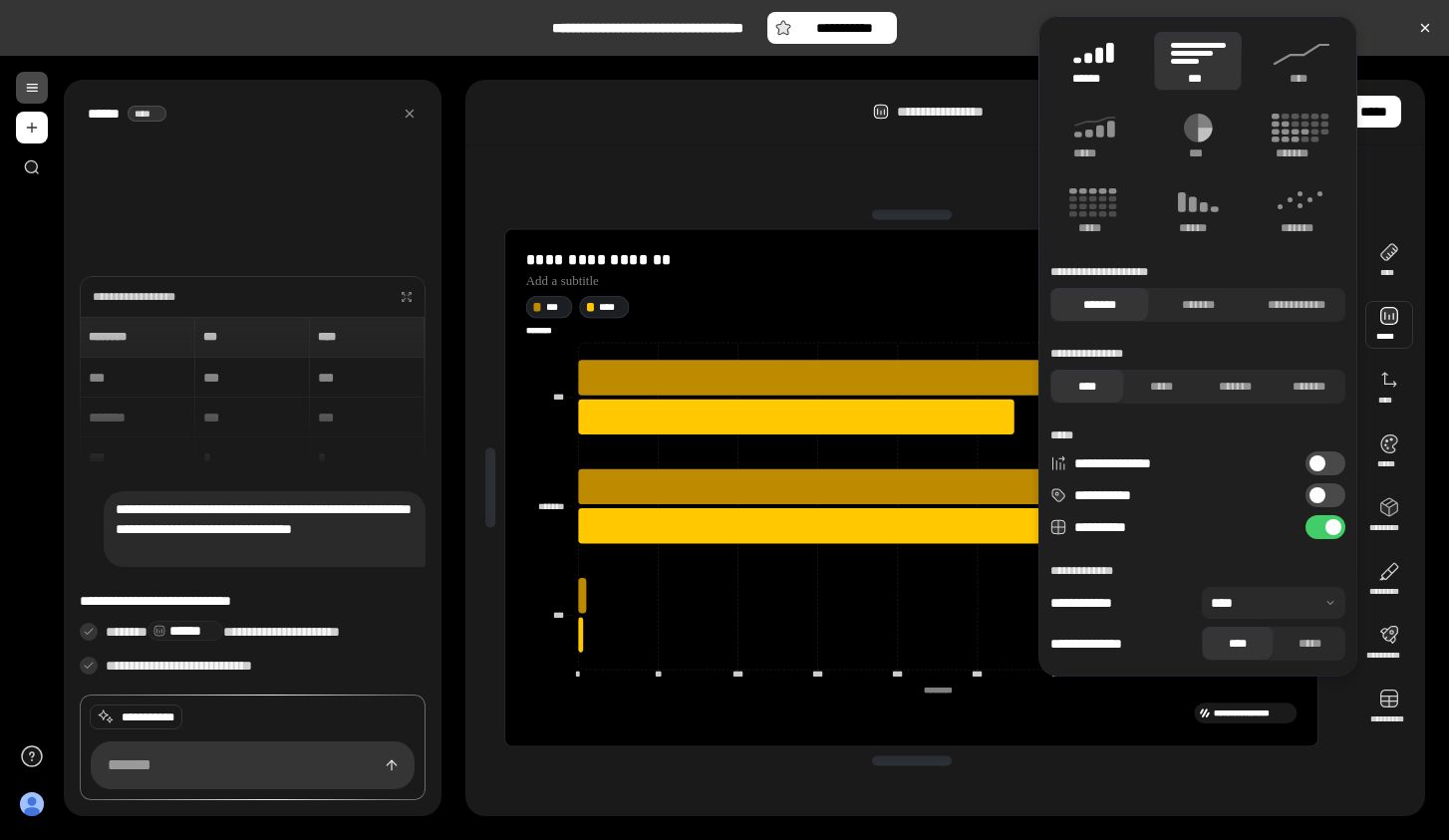 click 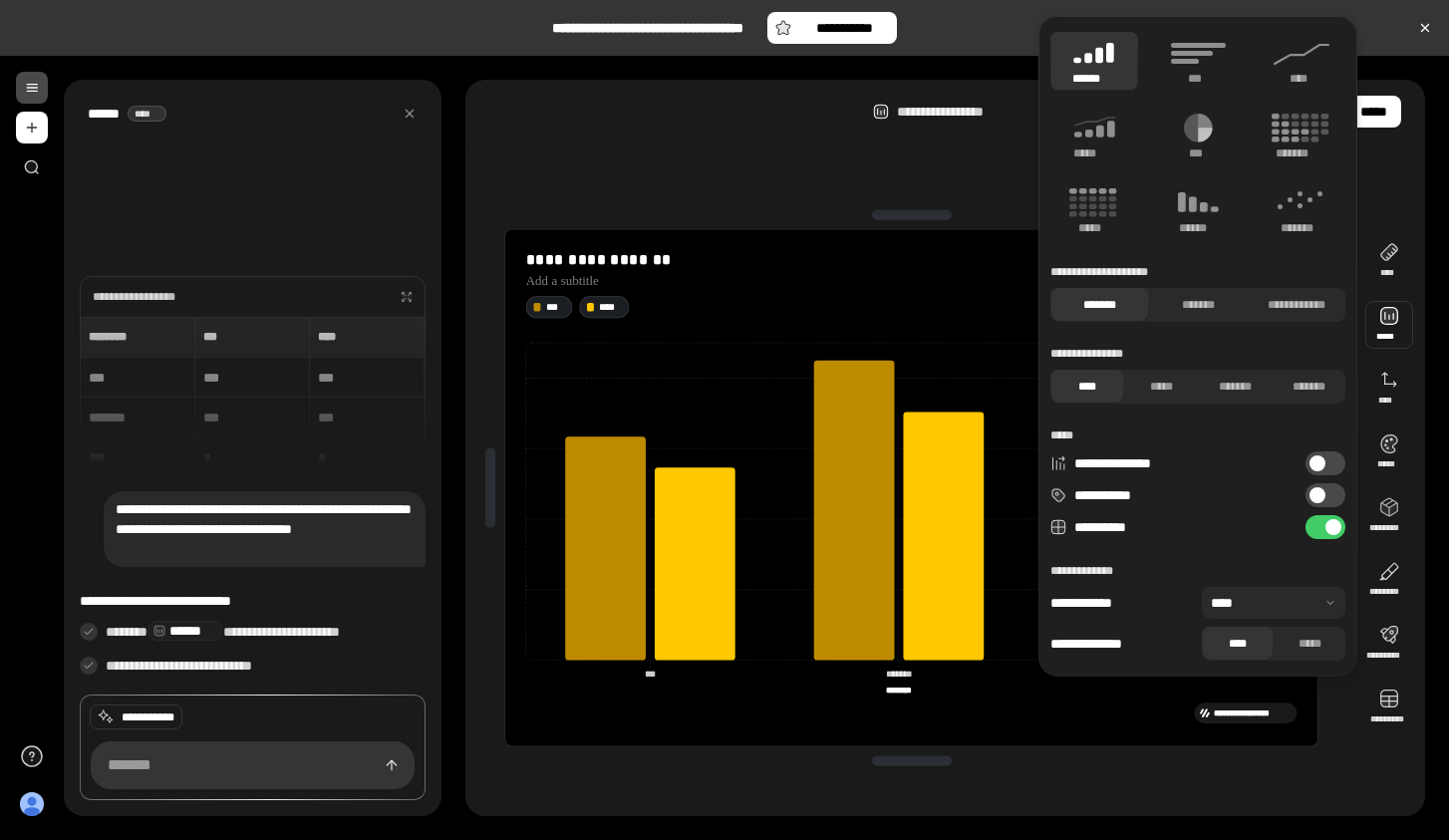 click on "**********" at bounding box center (911, 487) 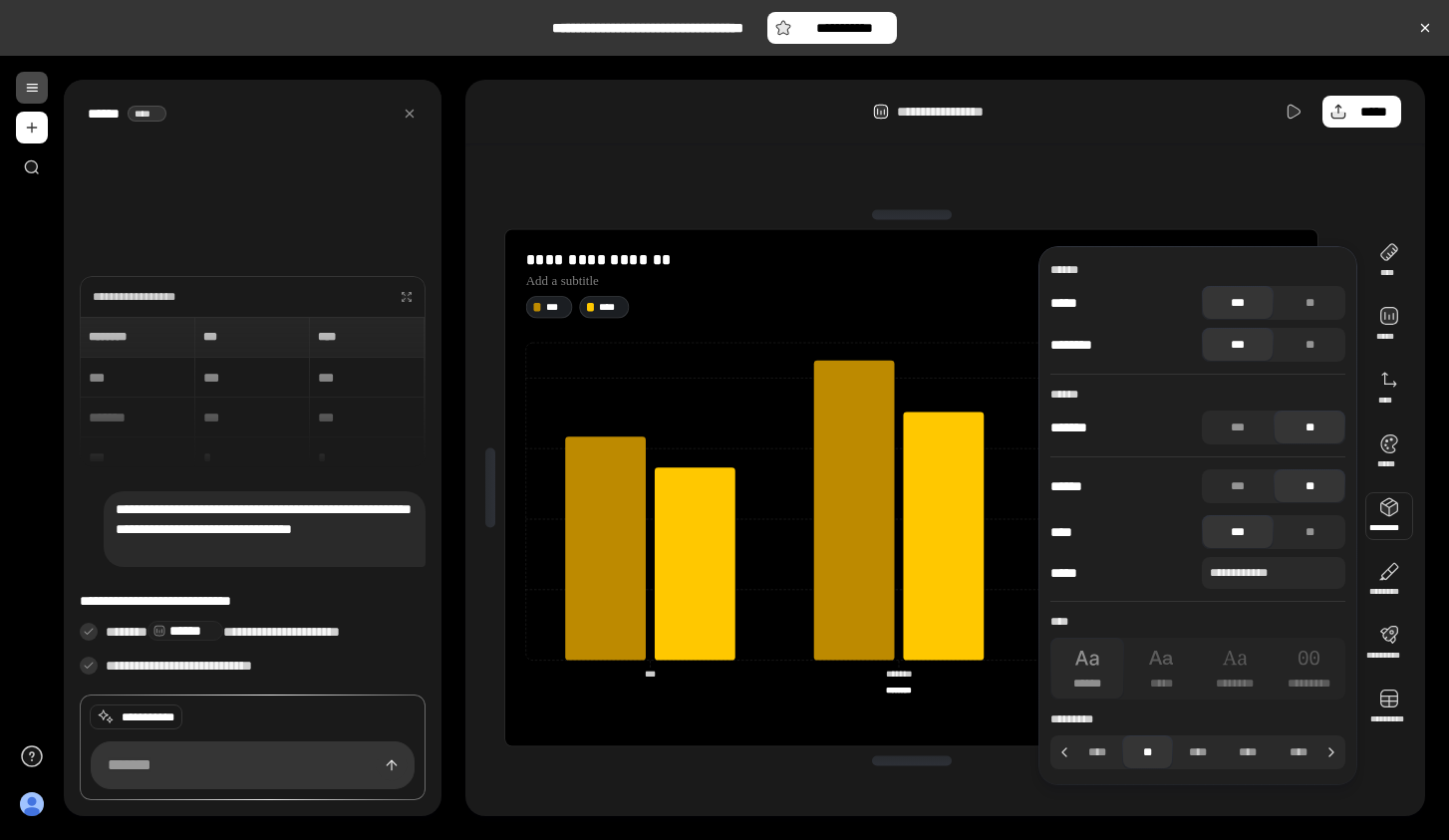 click at bounding box center [912, 760] 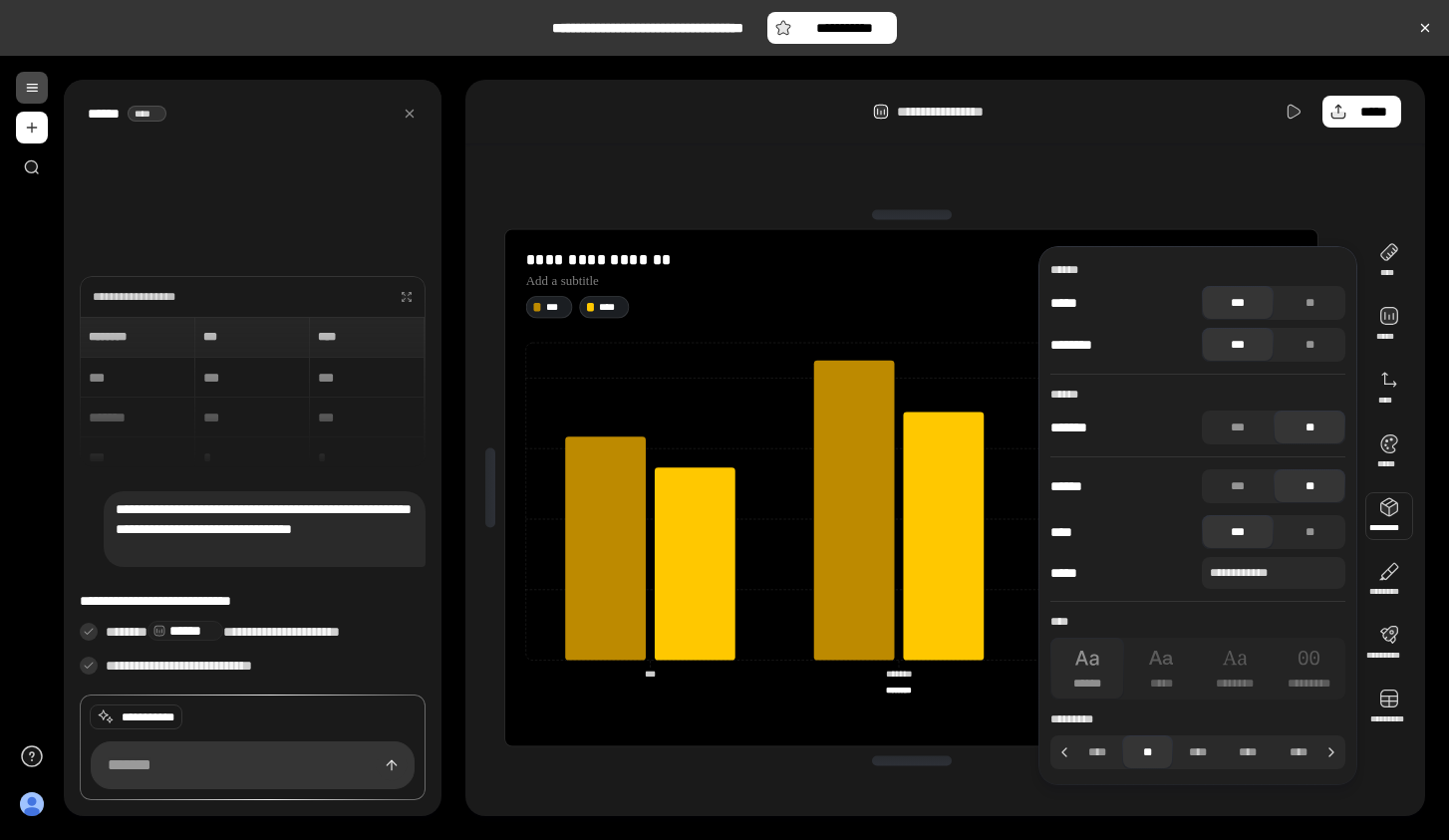 click on "**********" at bounding box center (911, 487) 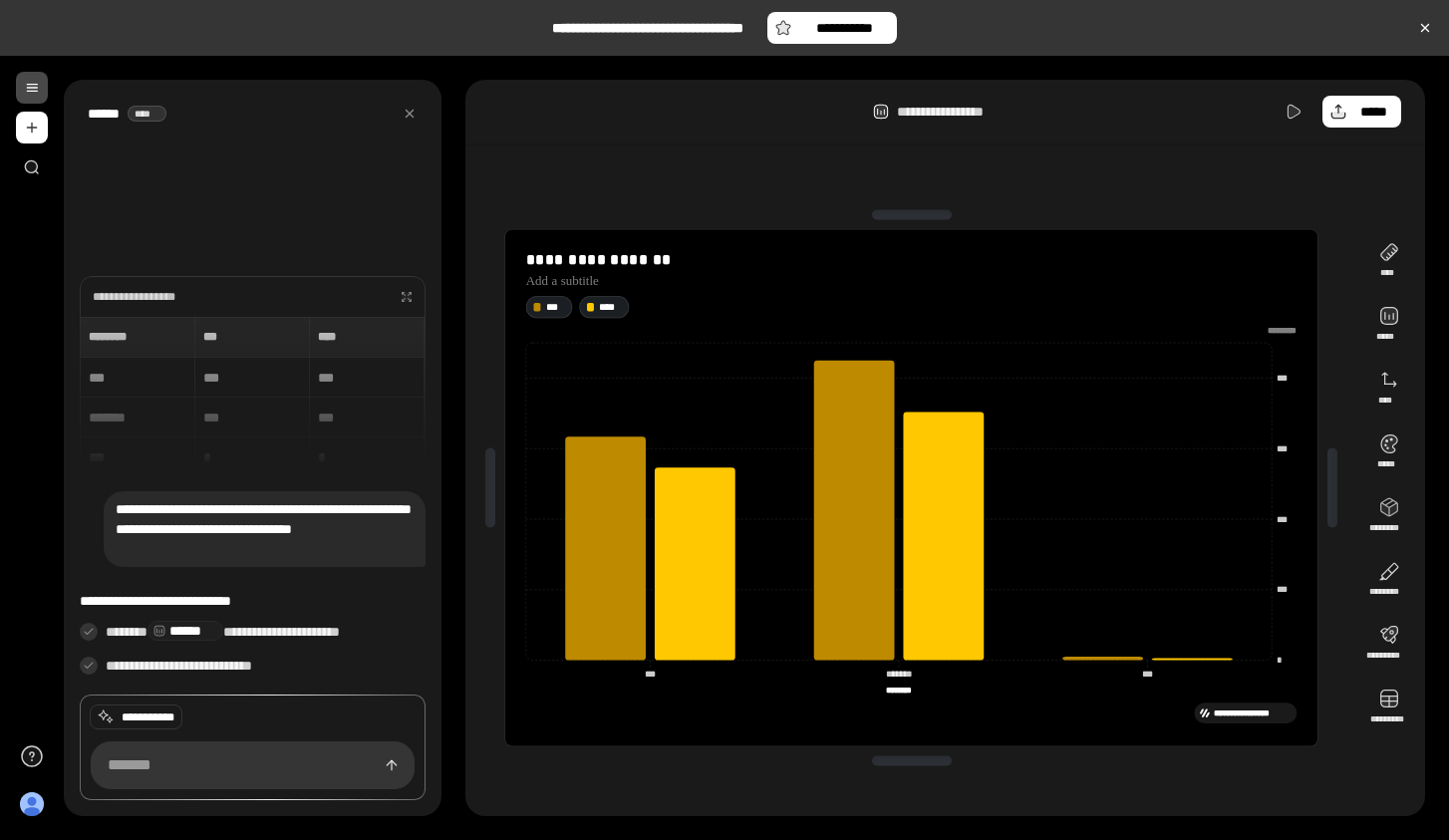 click at bounding box center [32, 88] 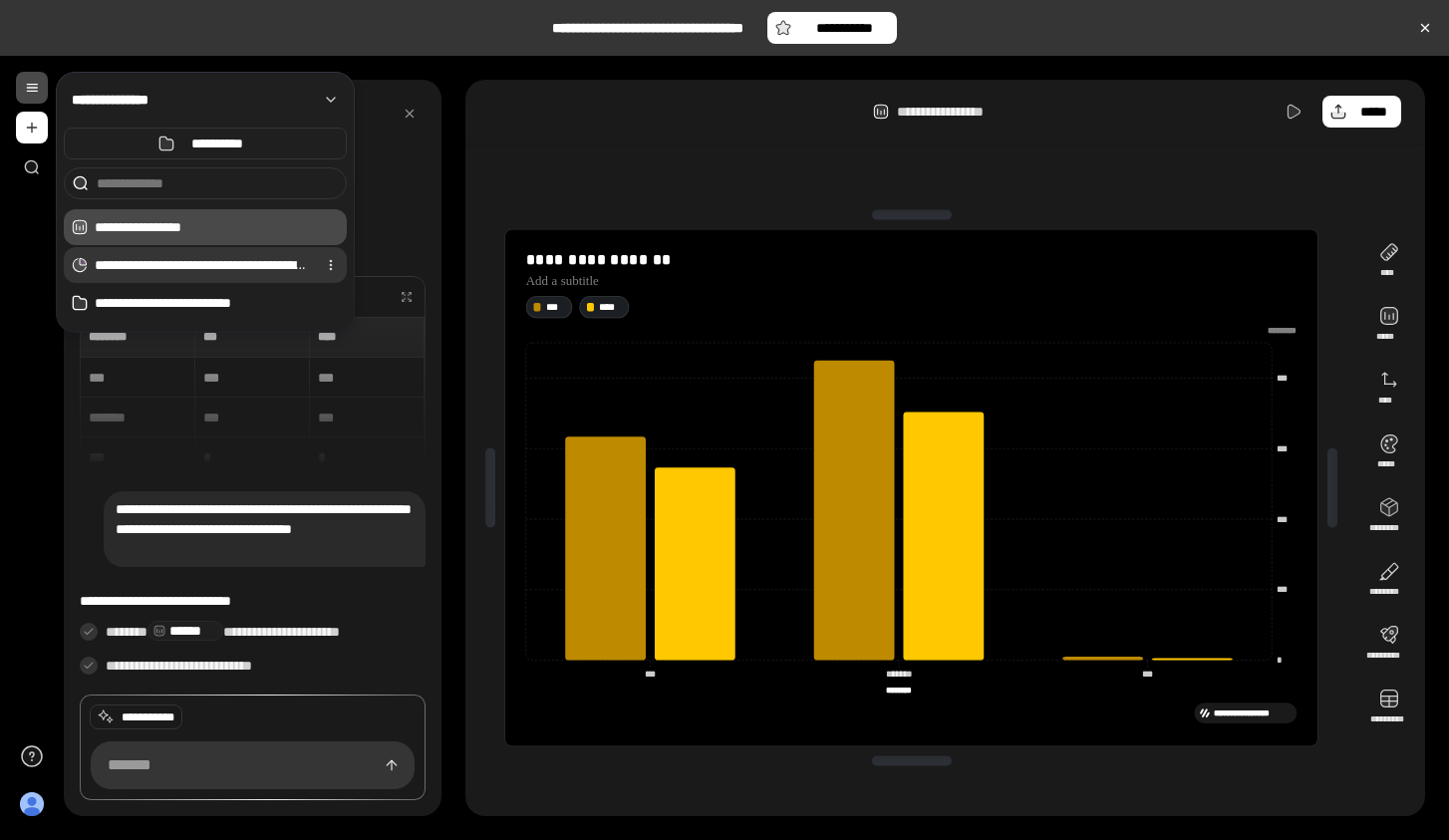 click on "**********" at bounding box center (201, 265) 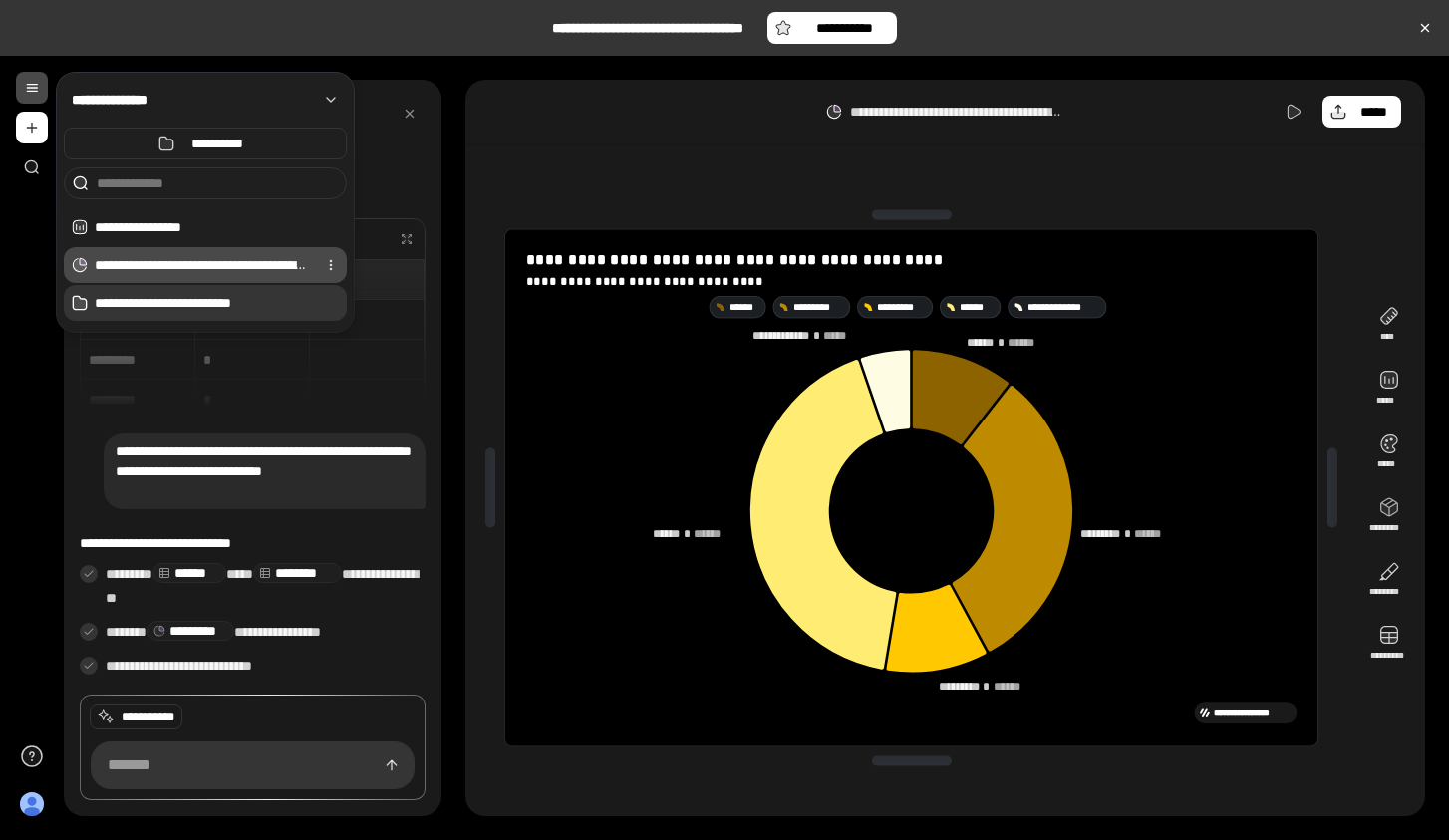 click on "**********" at bounding box center (220, 303) 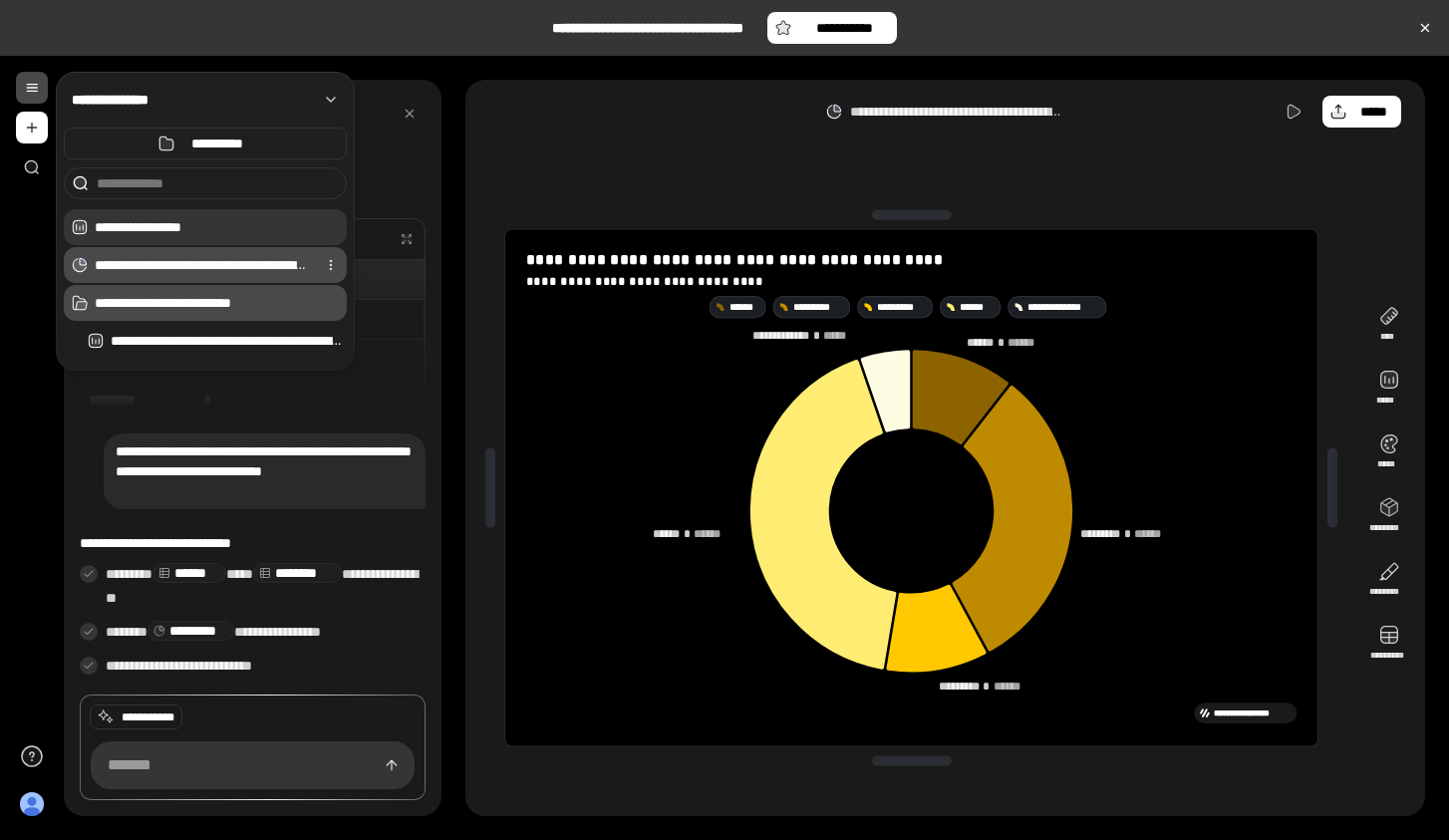 click on "**********" at bounding box center [220, 227] 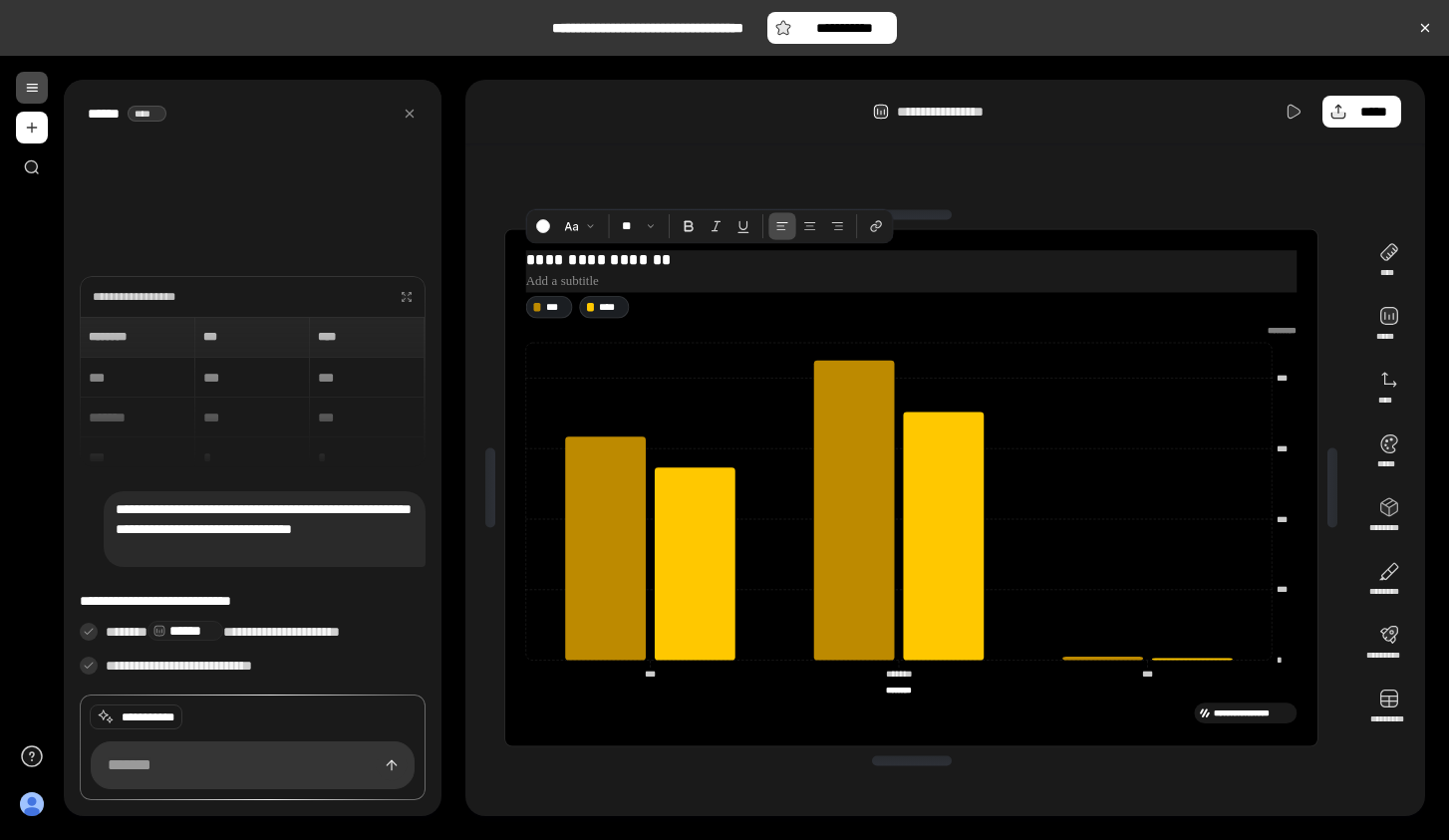 click on "**********" at bounding box center [912, 259] 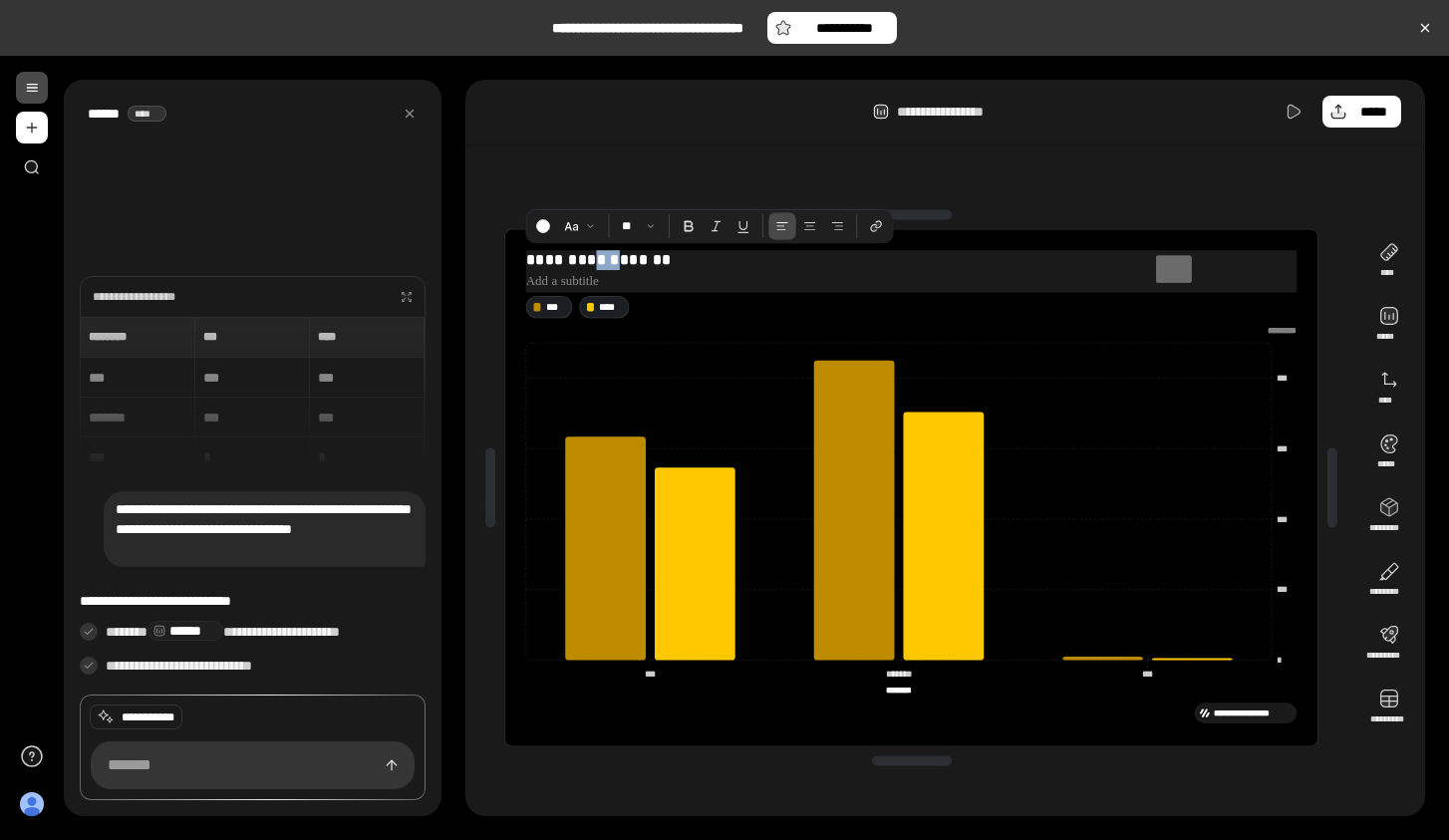 click on "**********" at bounding box center (912, 259) 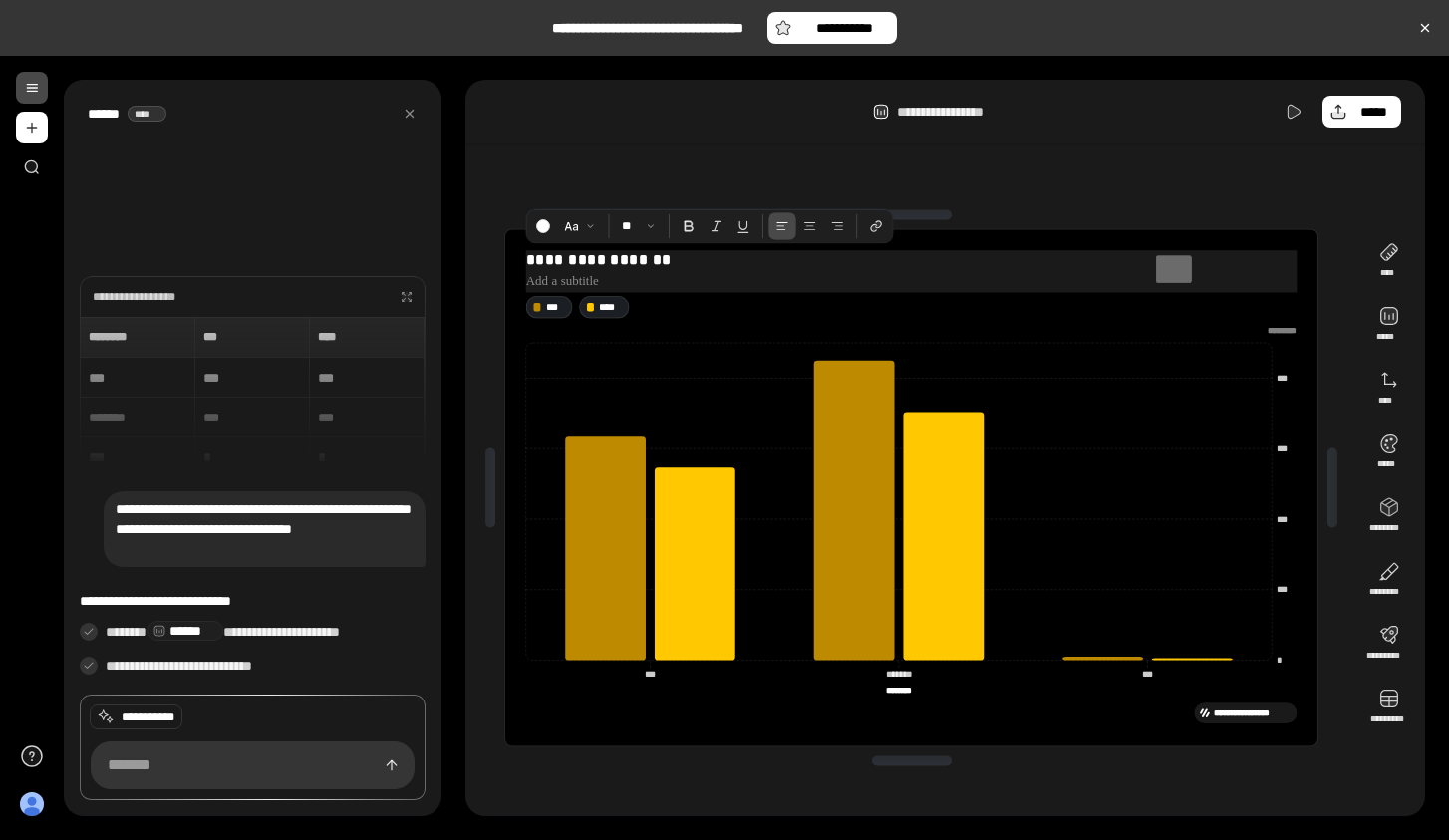click on "**********" at bounding box center [912, 259] 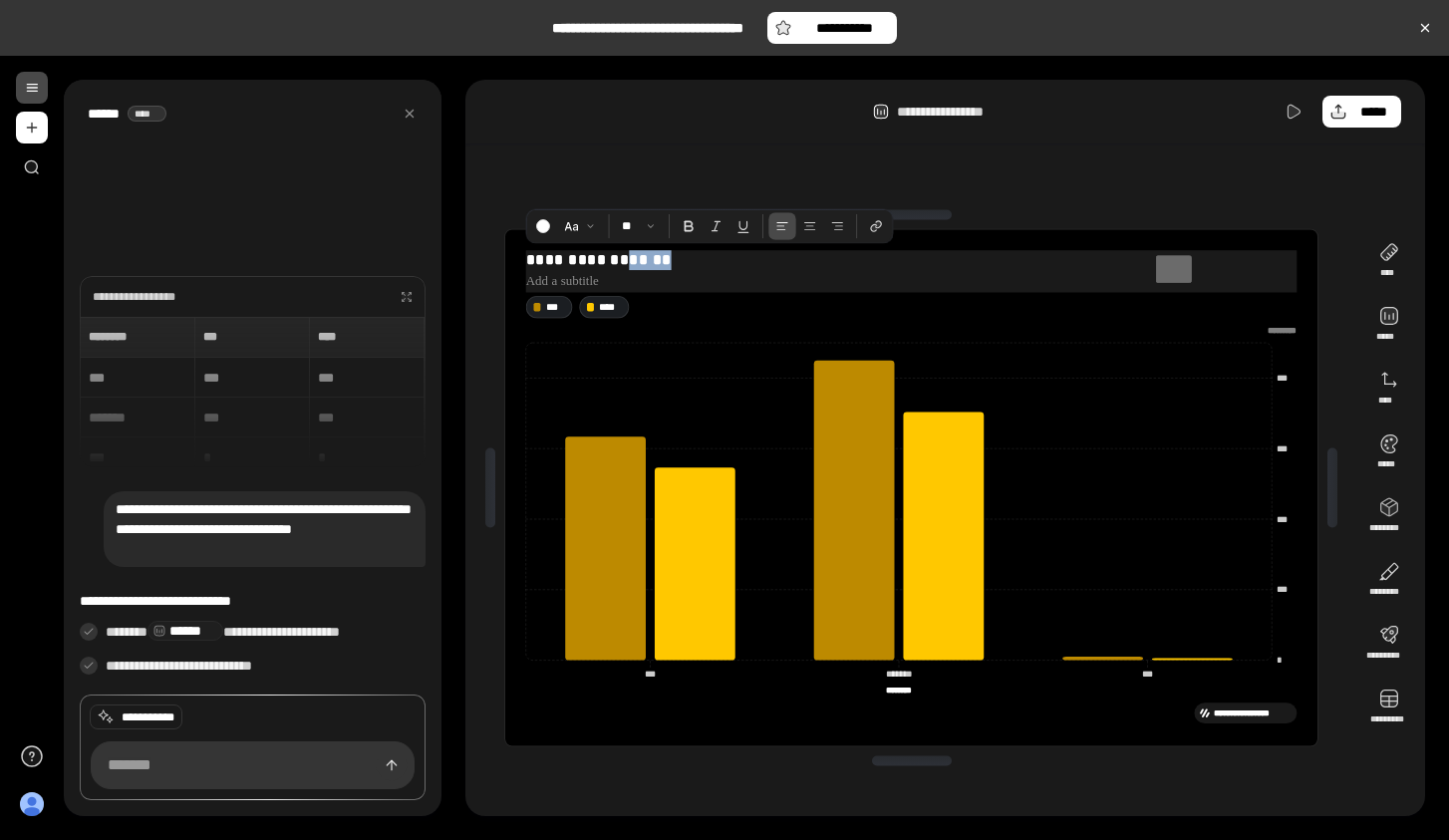 click on "**********" at bounding box center (912, 259) 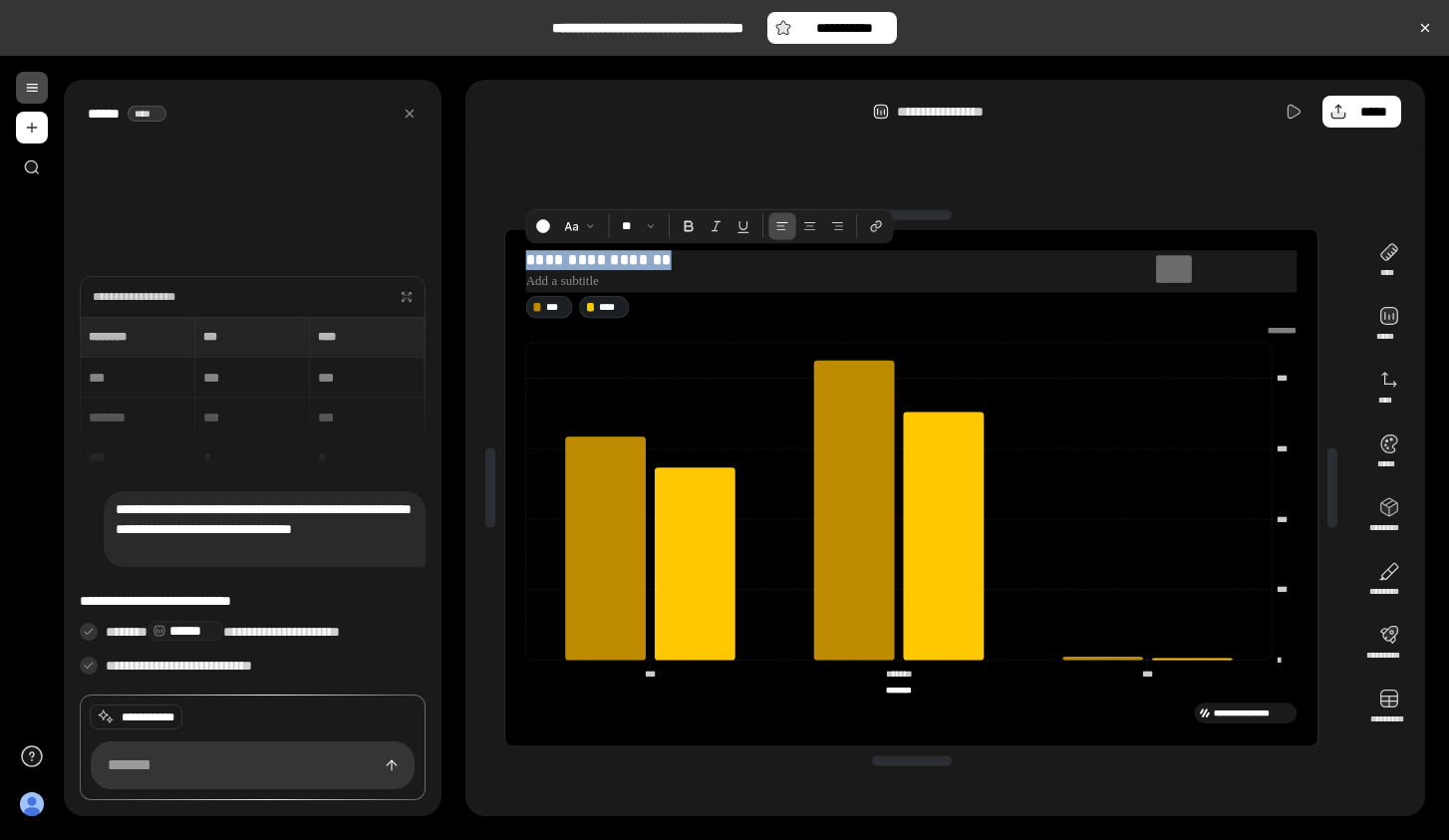 click on "**********" at bounding box center [912, 259] 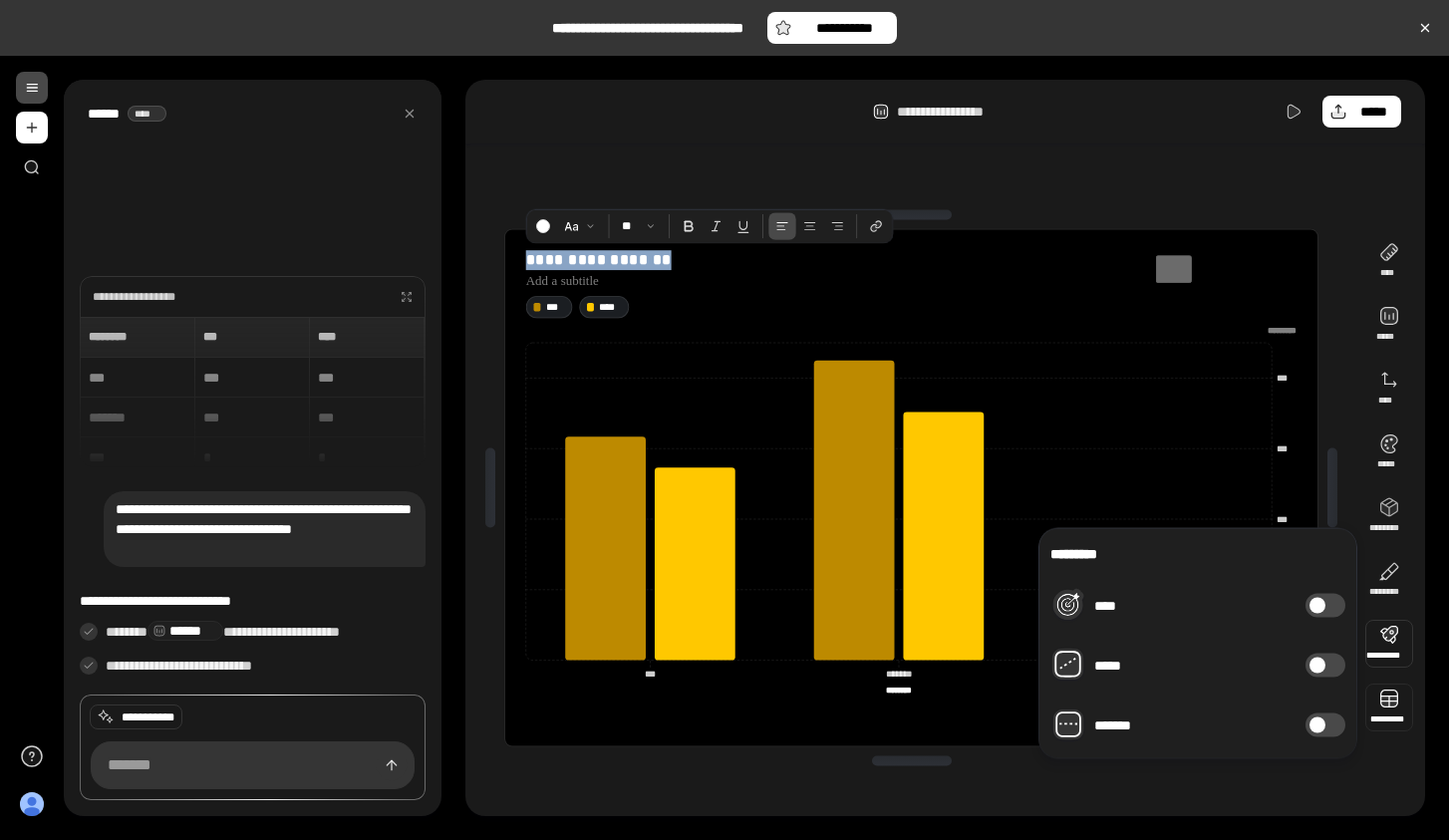click at bounding box center (1389, 707) 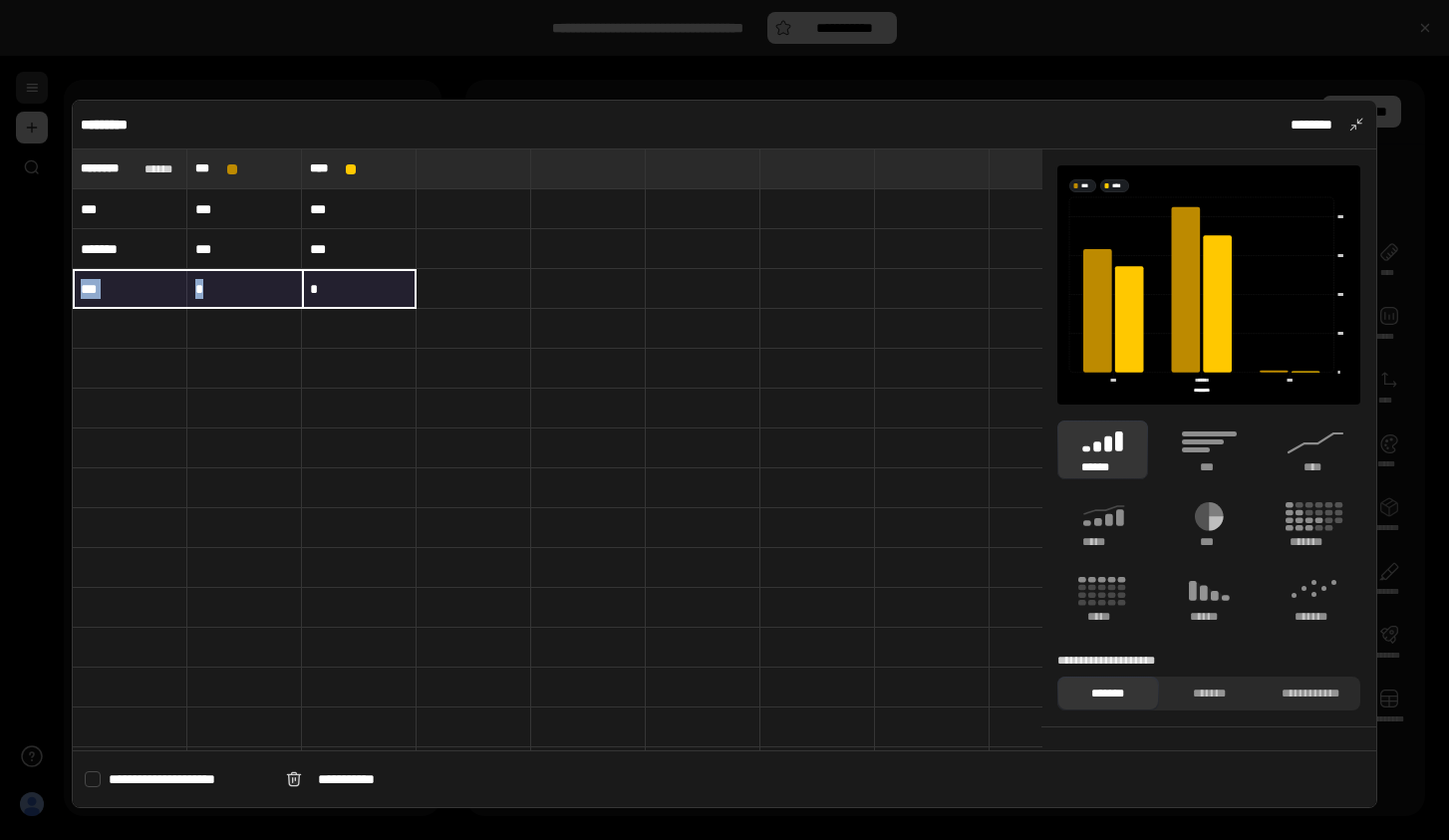 drag, startPoint x: 351, startPoint y: 286, endPoint x: 137, endPoint y: 286, distance: 214 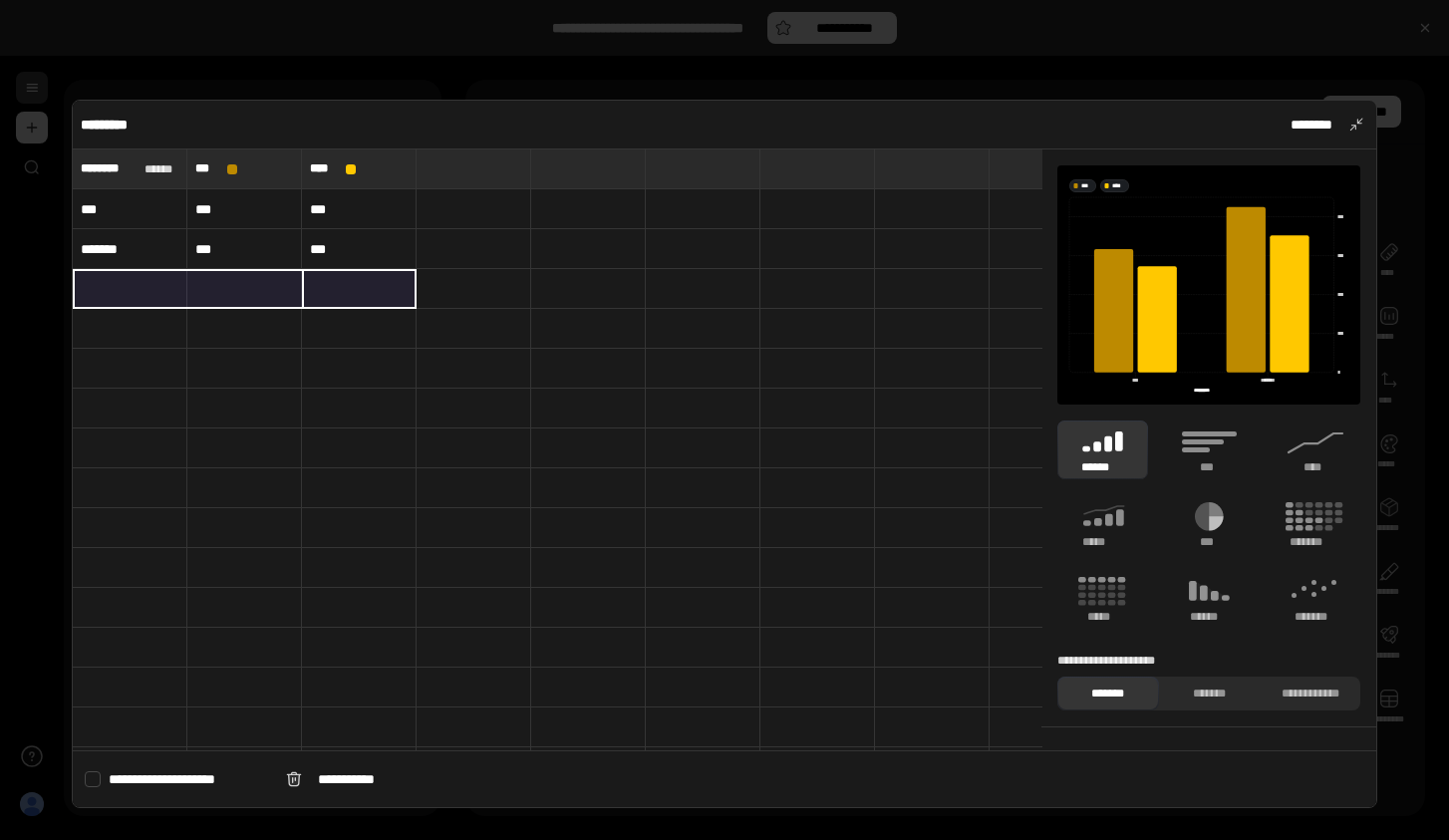 click at bounding box center [724, 420] 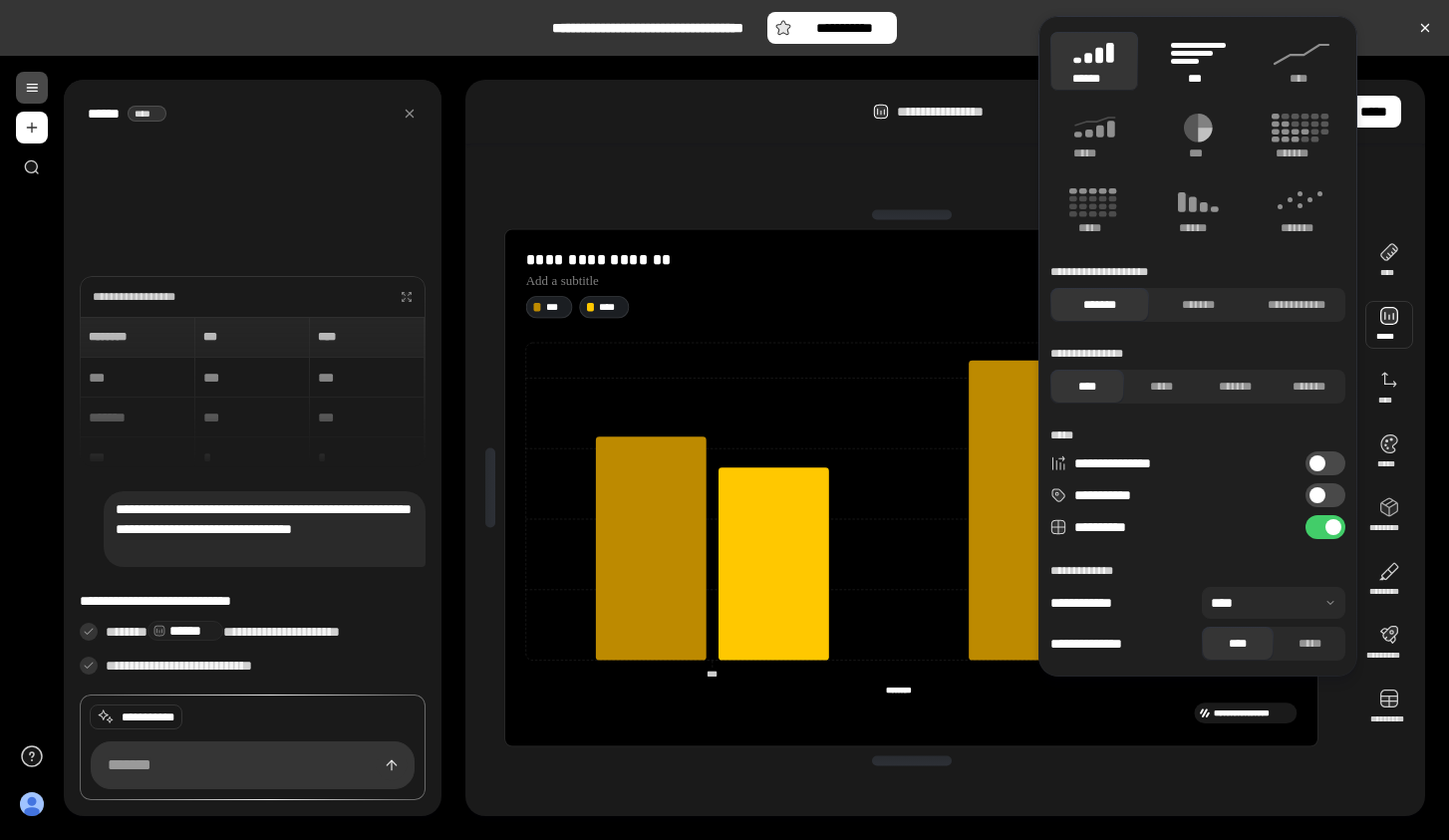 click on "***" at bounding box center [1198, 61] 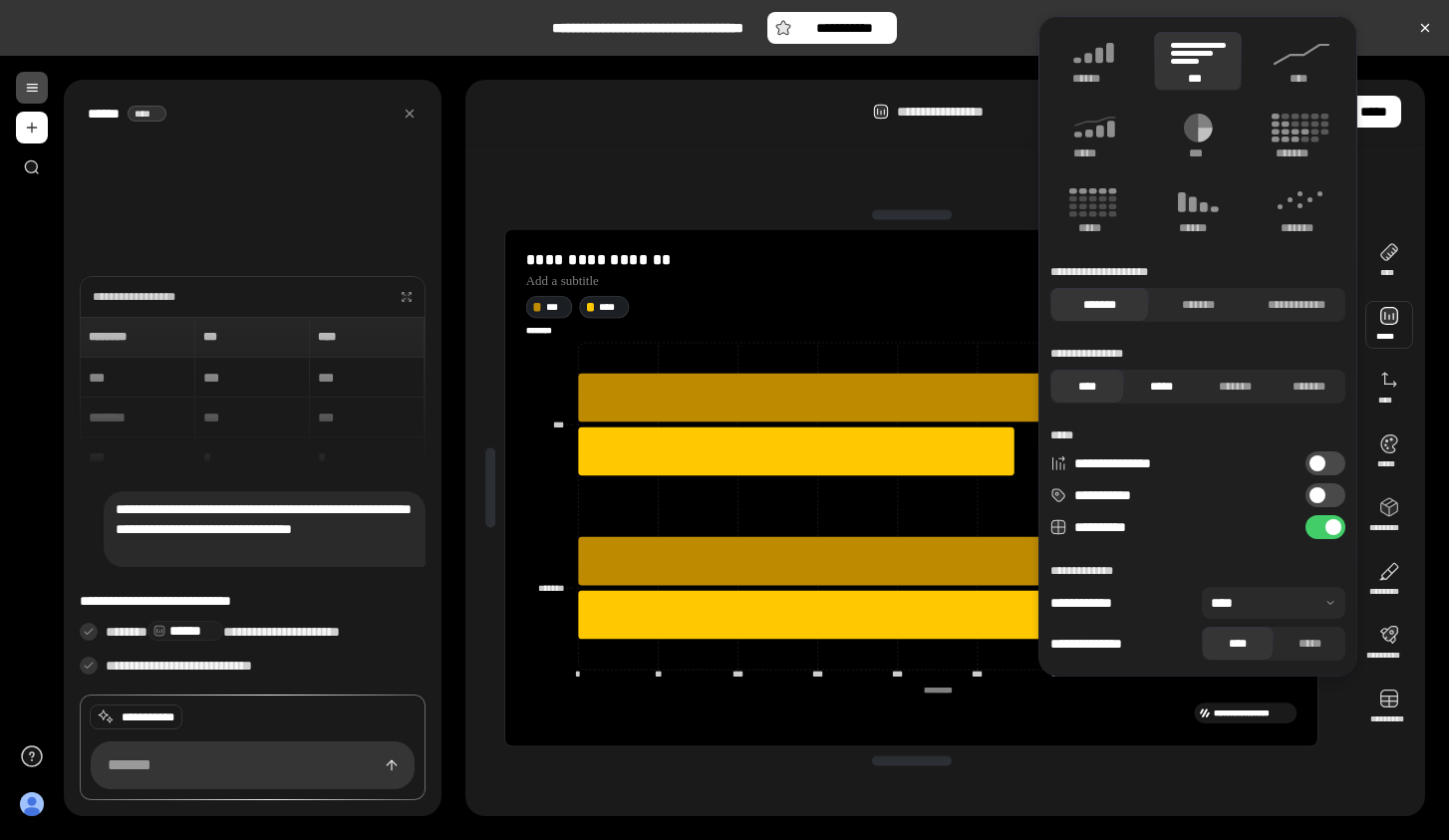 click on "*****" at bounding box center [1161, 387] 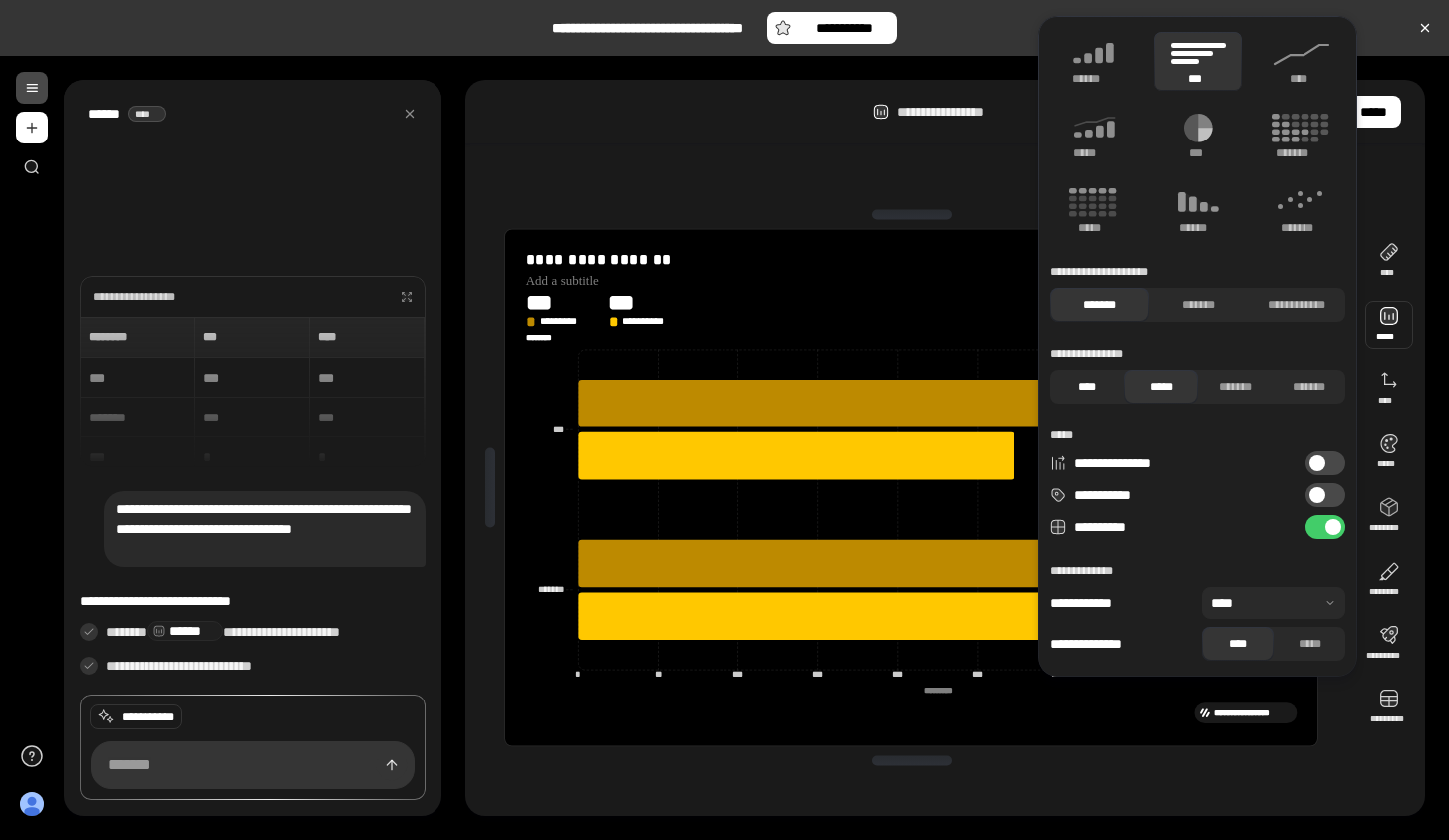 drag, startPoint x: 1107, startPoint y: 388, endPoint x: 1119, endPoint y: 390, distance: 12.165525 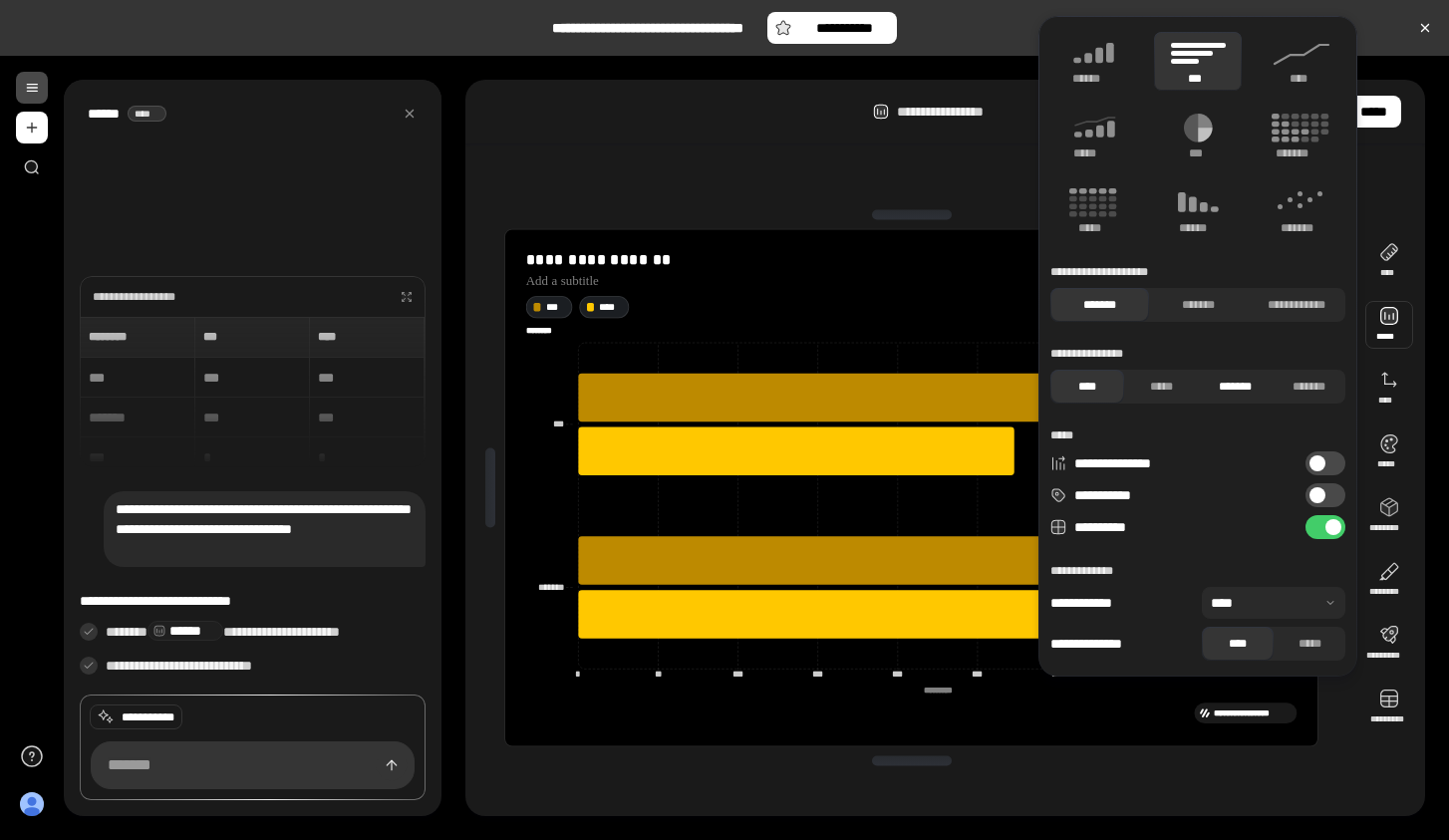 click on "*******" at bounding box center (1235, 387) 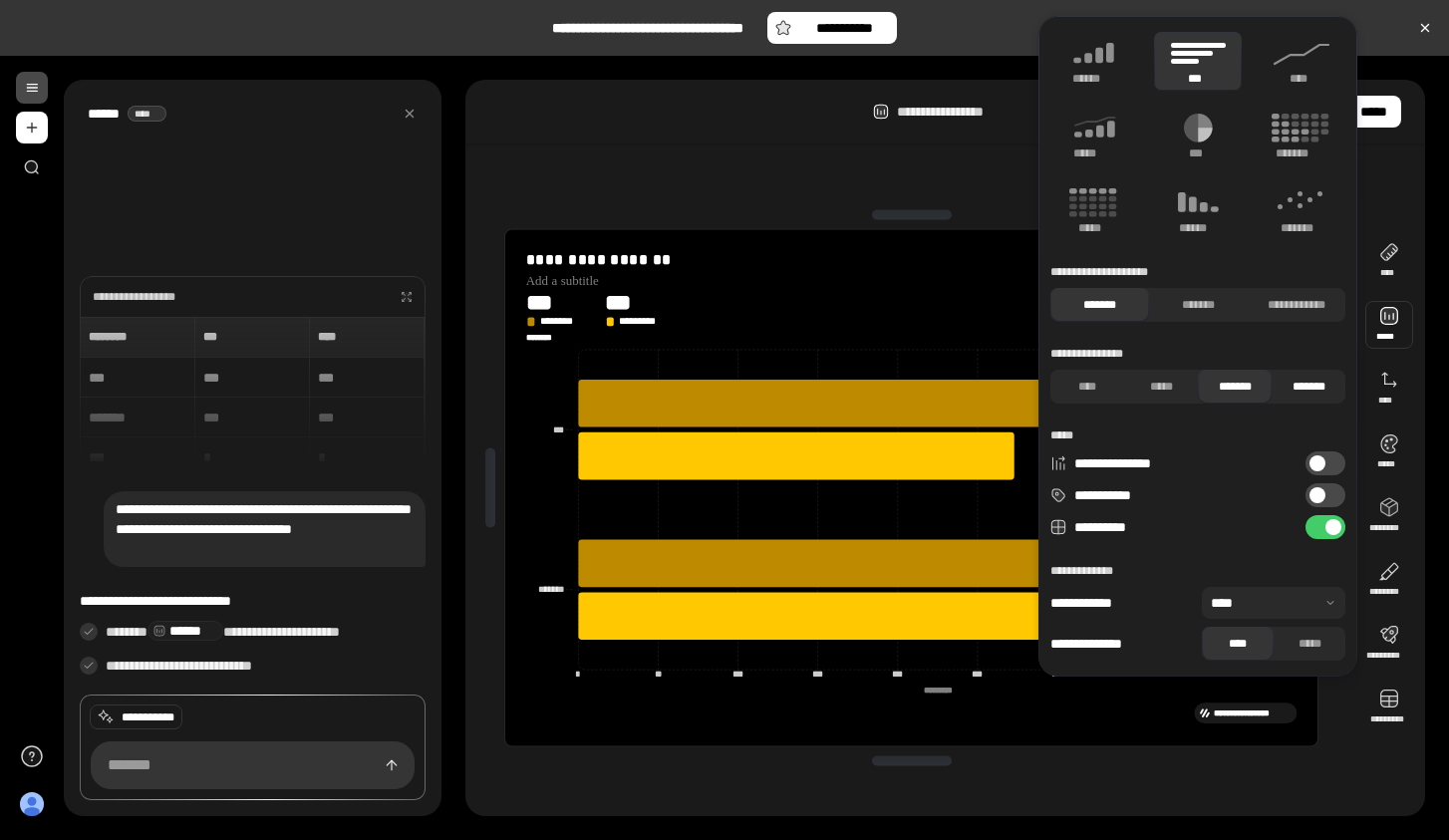 click on "*******" at bounding box center (1308, 387) 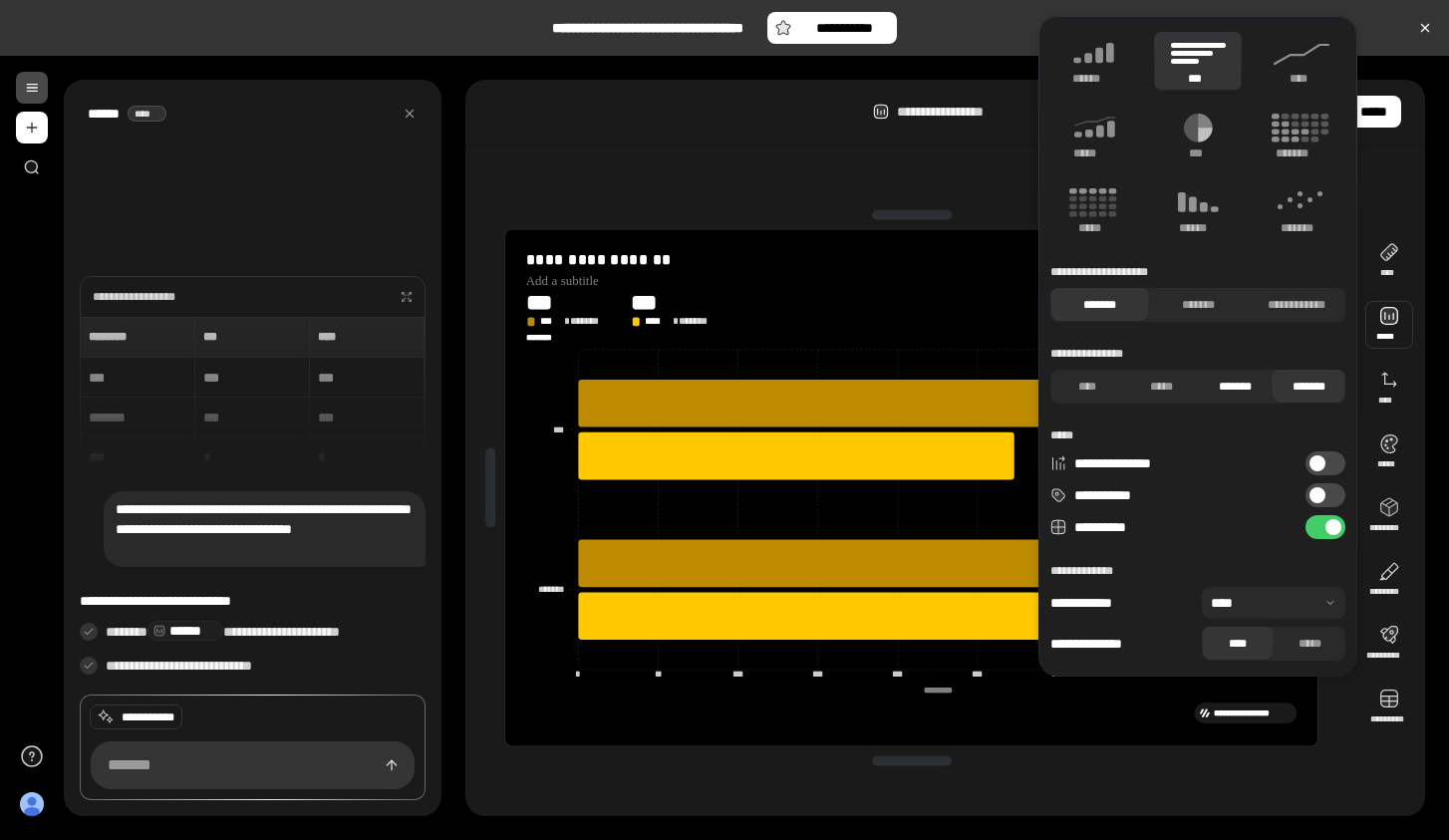 click on "*******" at bounding box center [1235, 387] 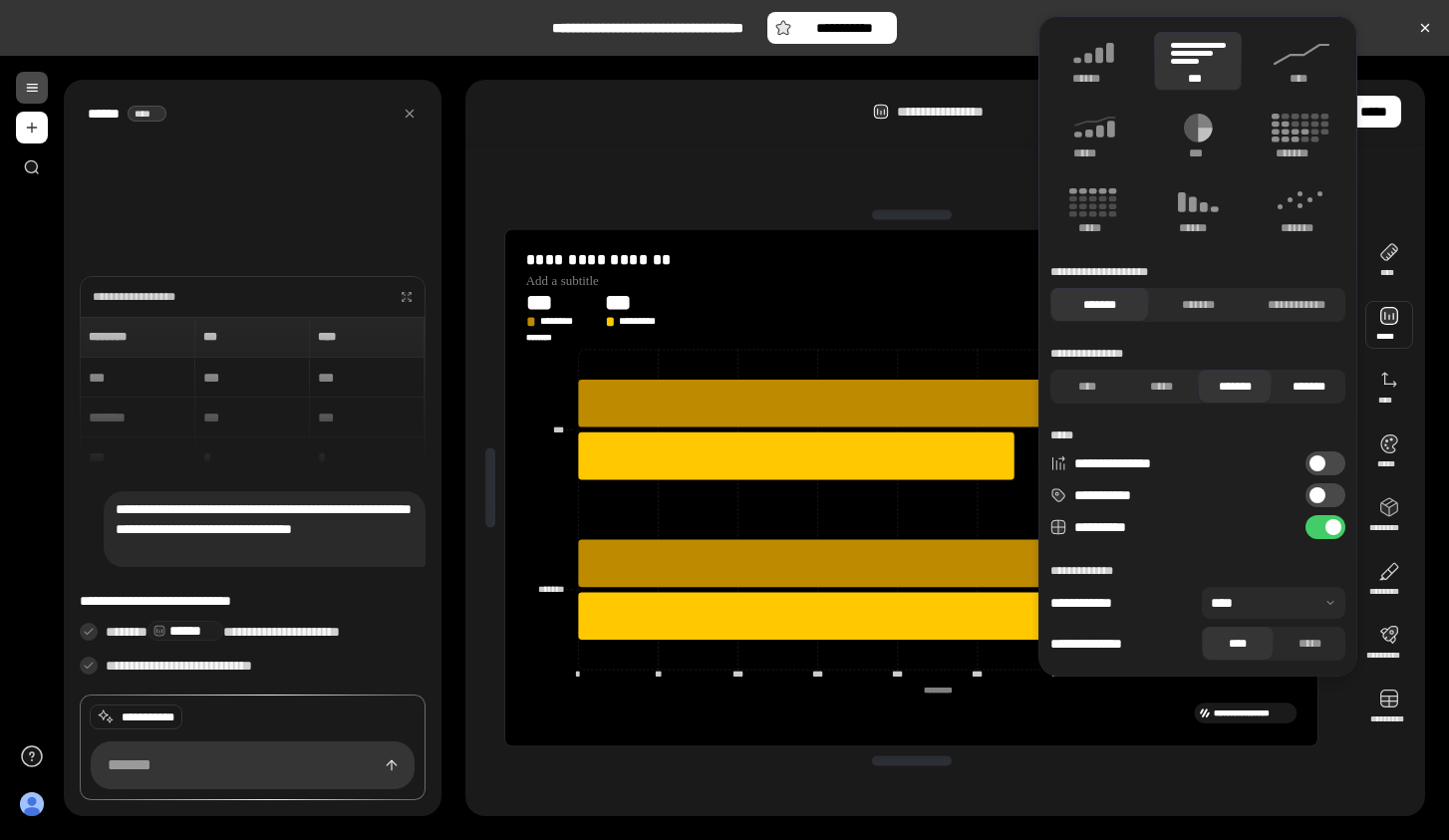 click on "*******" at bounding box center (1308, 387) 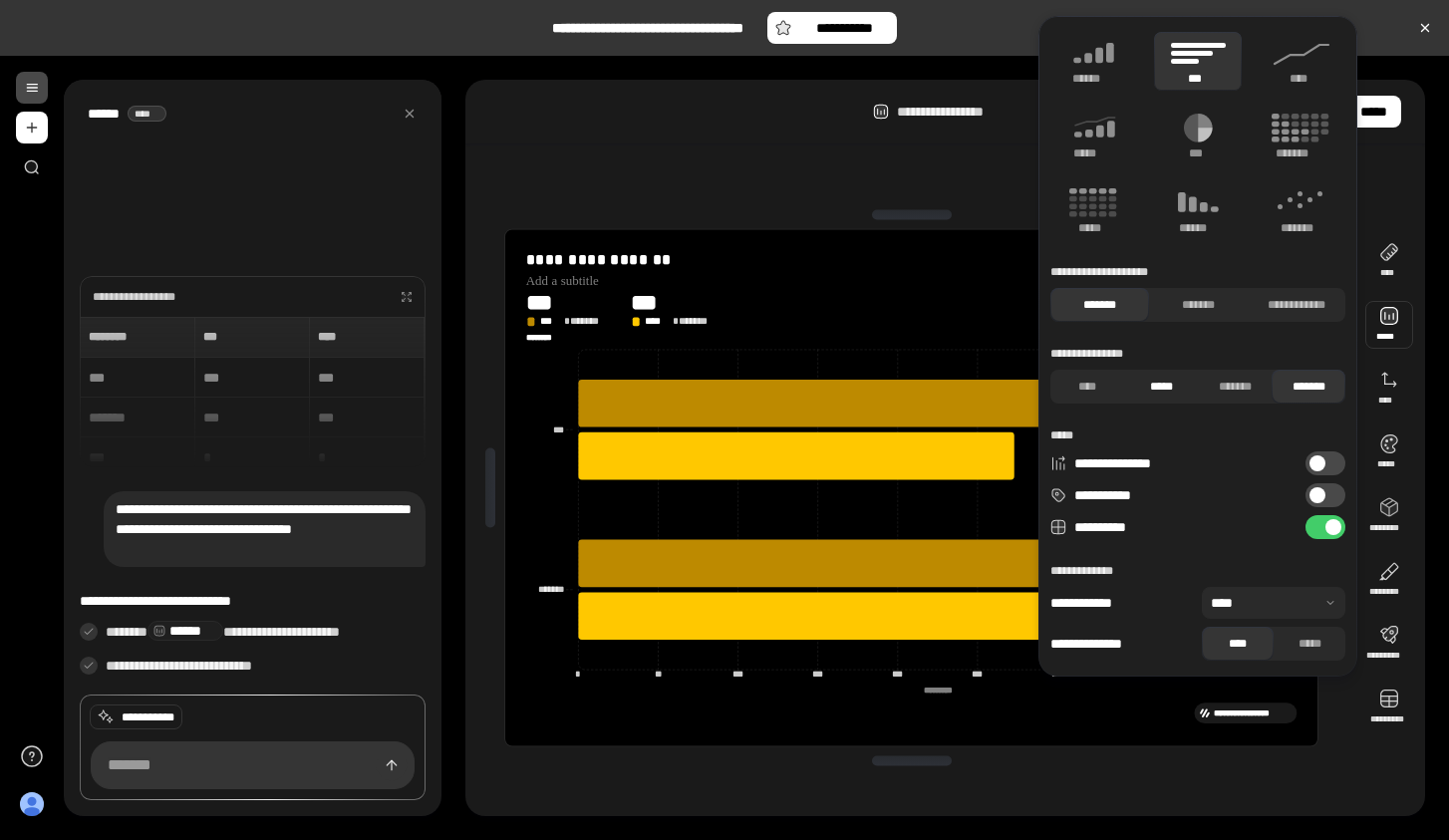 click on "*****" at bounding box center (1161, 387) 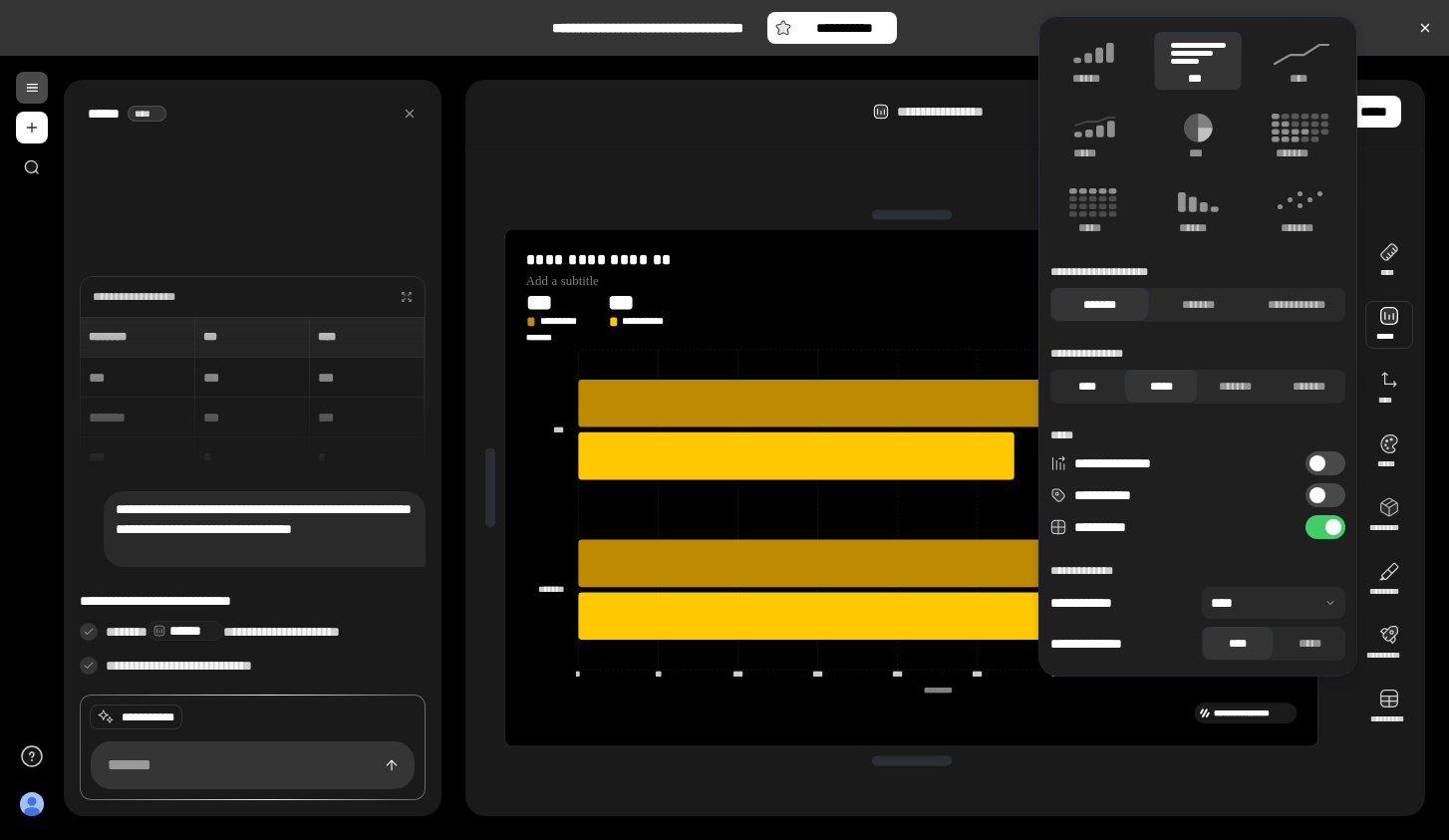 click on "****" at bounding box center [1087, 387] 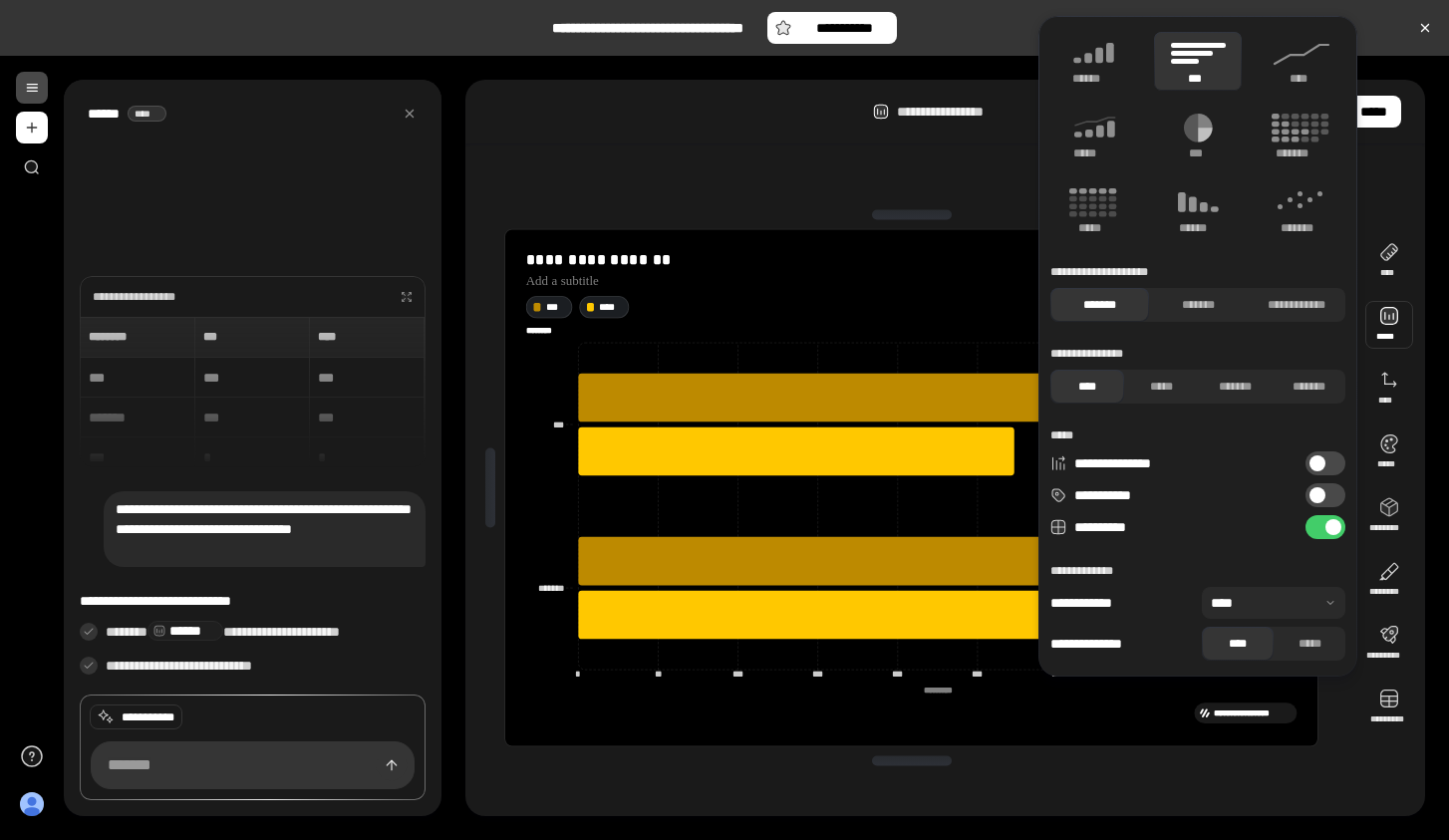 click at bounding box center (1317, 495) 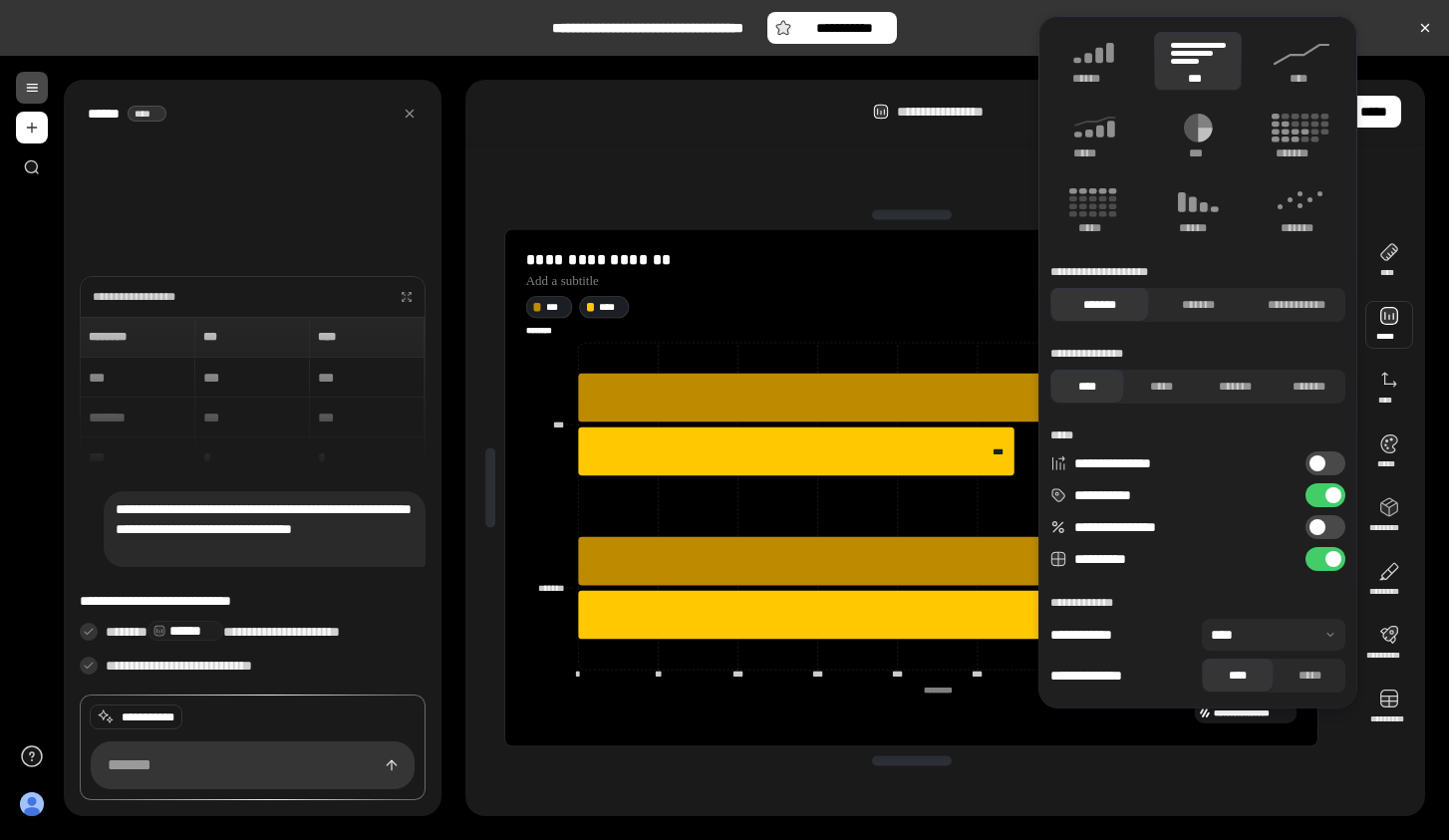 click at bounding box center [1317, 527] 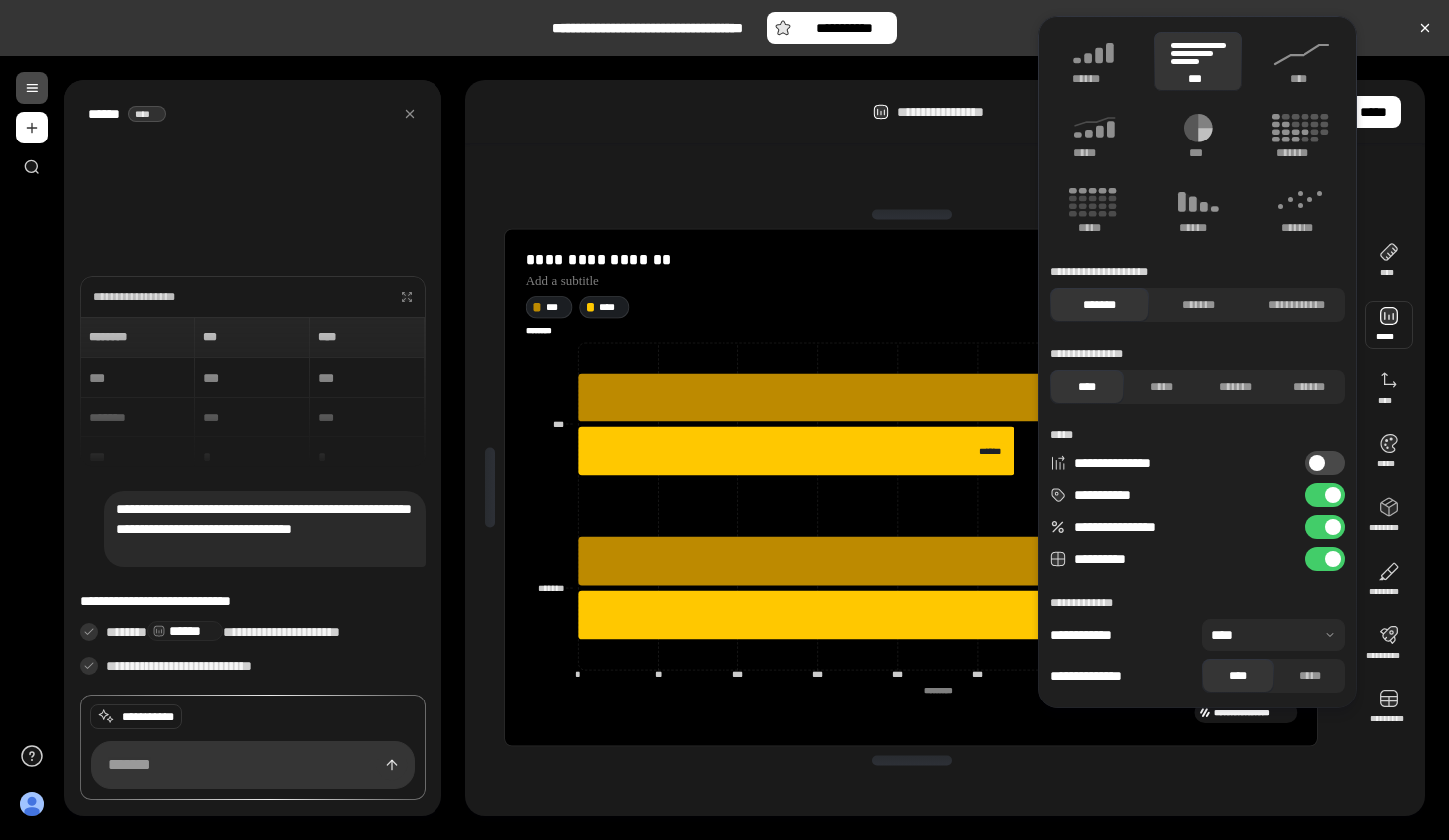click on "**********" at bounding box center [1325, 527] 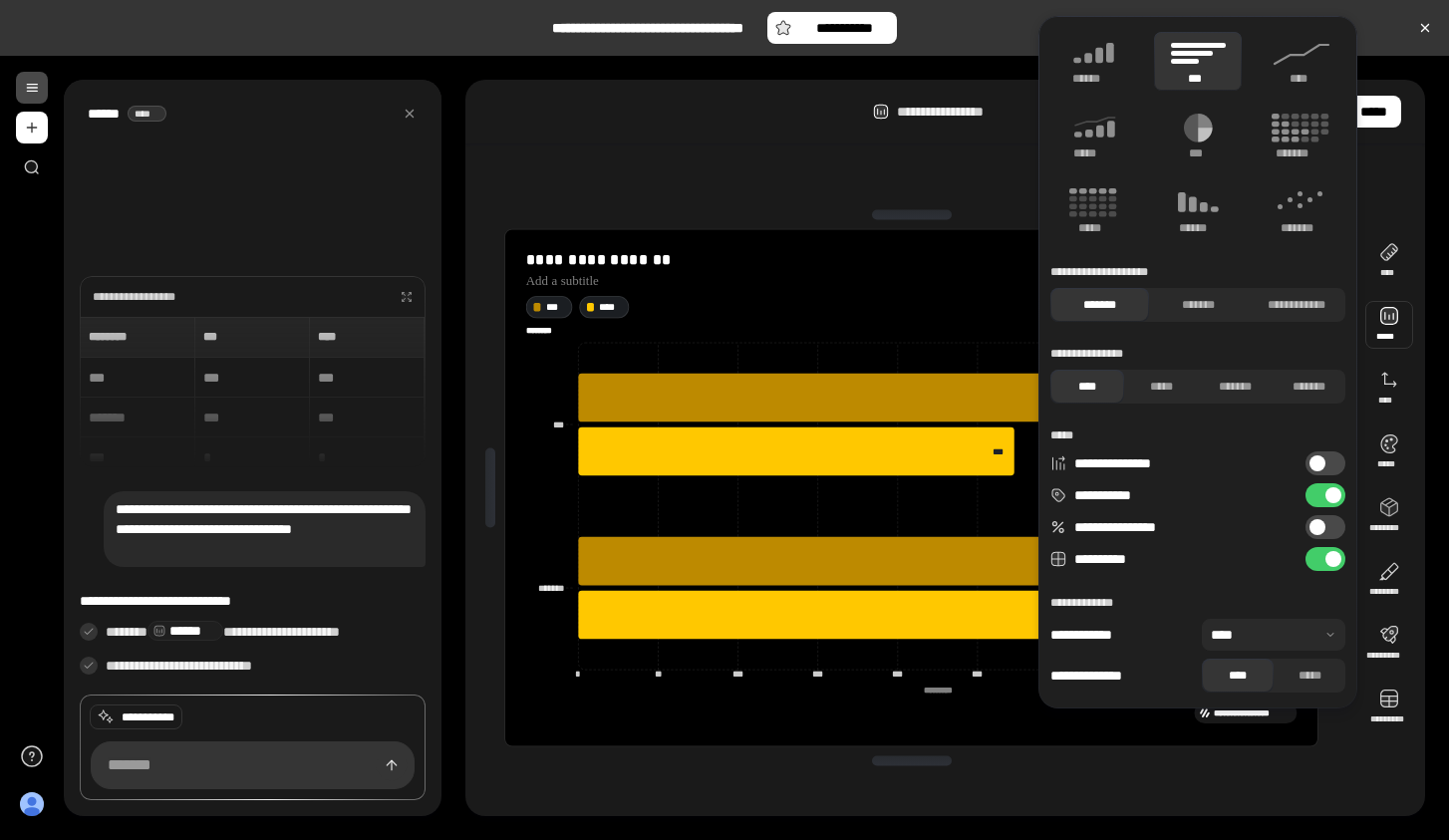 click at bounding box center [1333, 495] 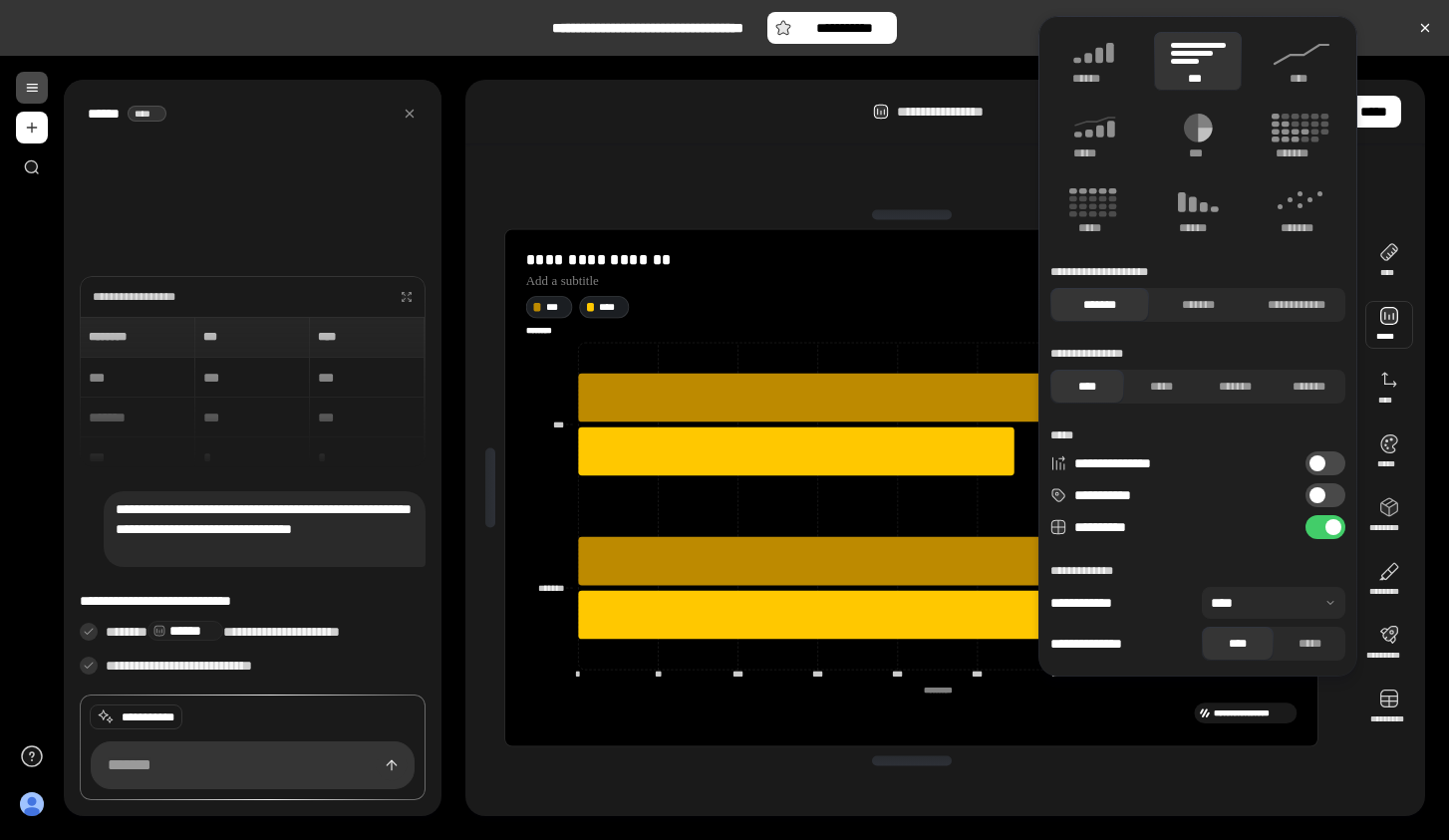 click at bounding box center [1274, 603] 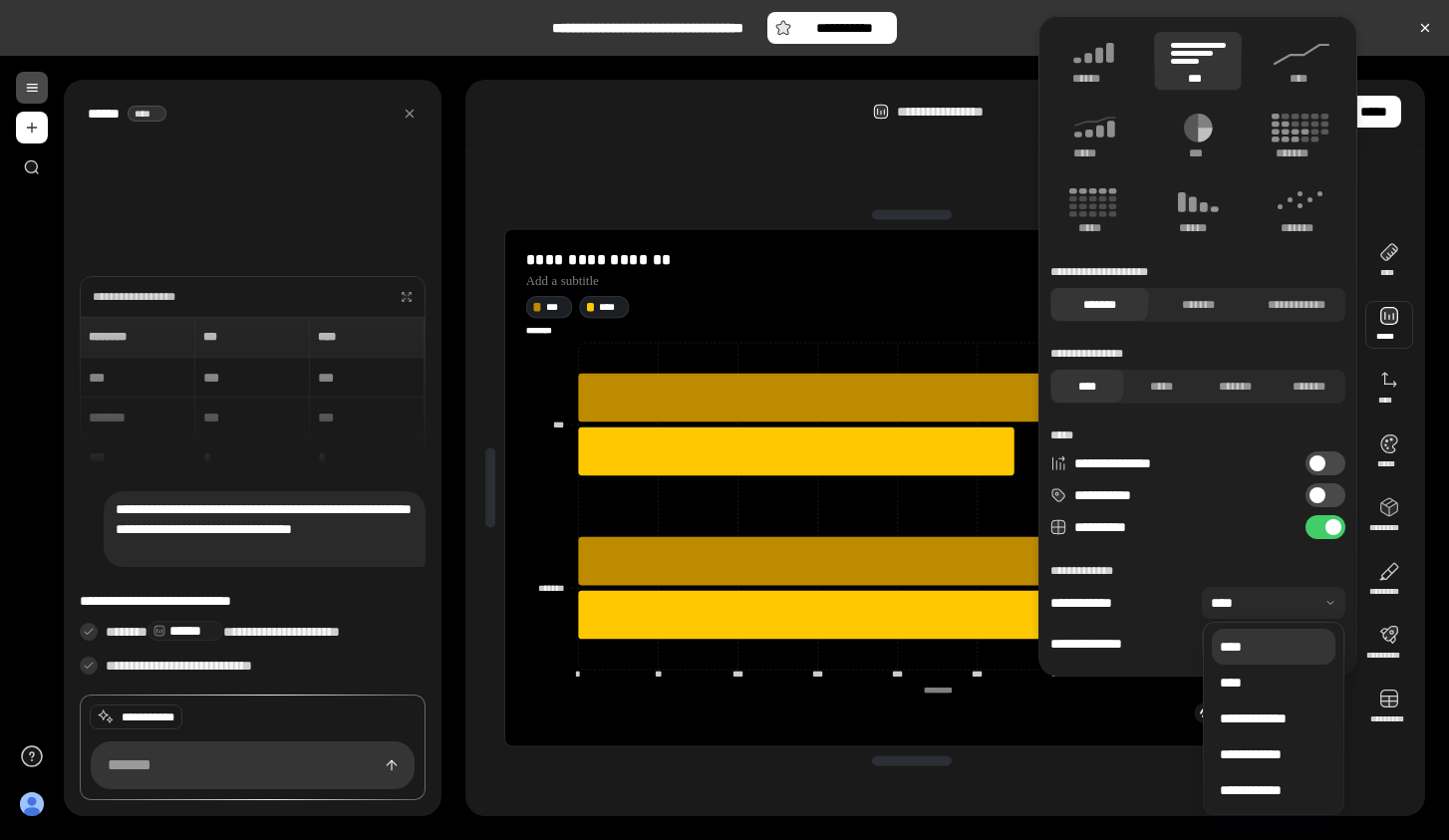 click at bounding box center (1274, 603) 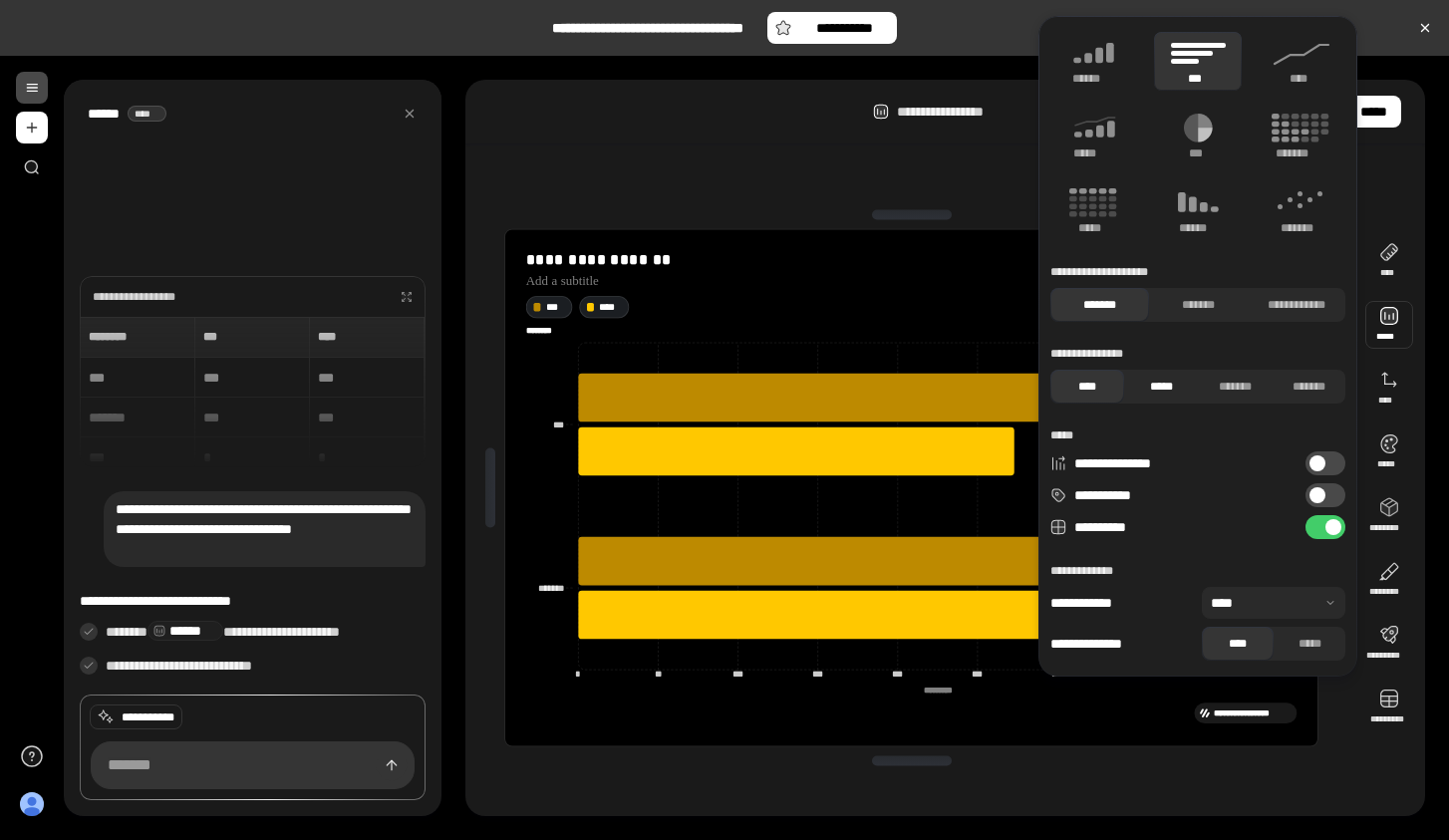 click on "*****" at bounding box center (1161, 387) 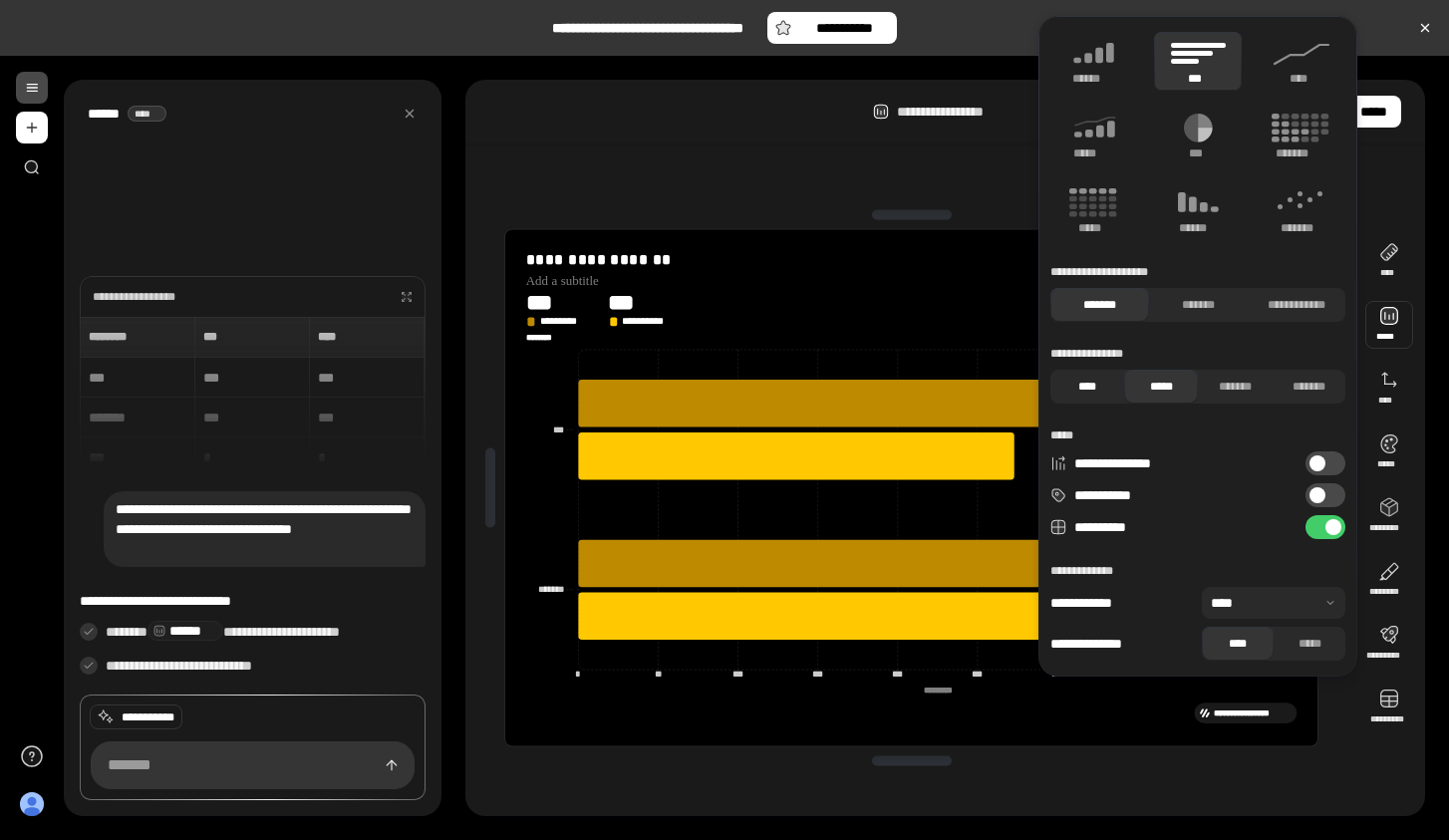 click on "****" at bounding box center (1087, 387) 